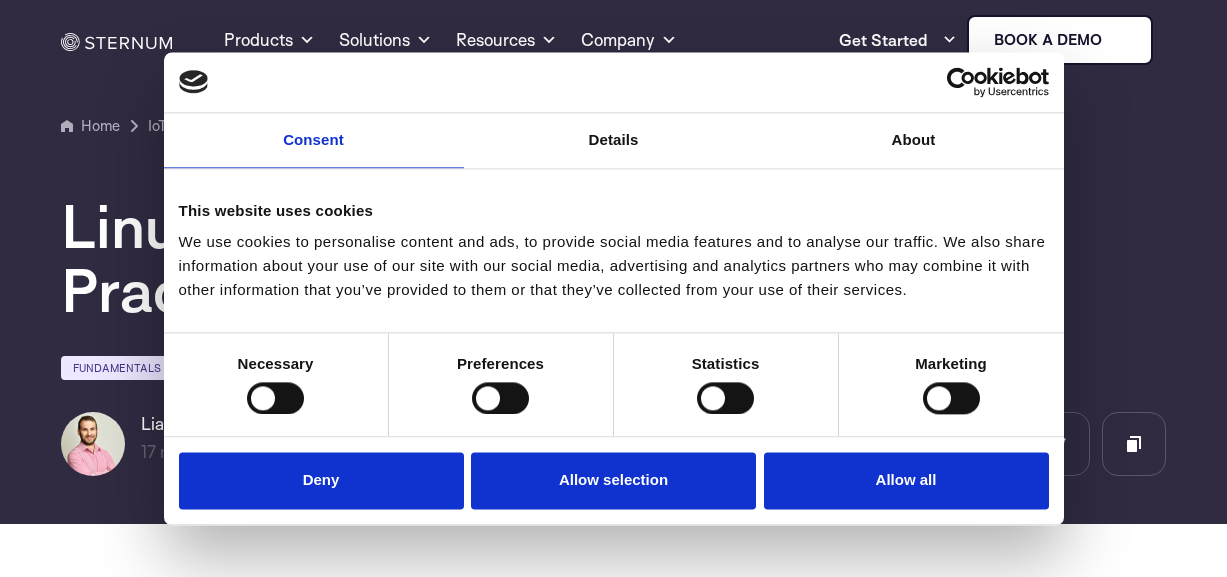 scroll, scrollTop: 0, scrollLeft: 0, axis: both 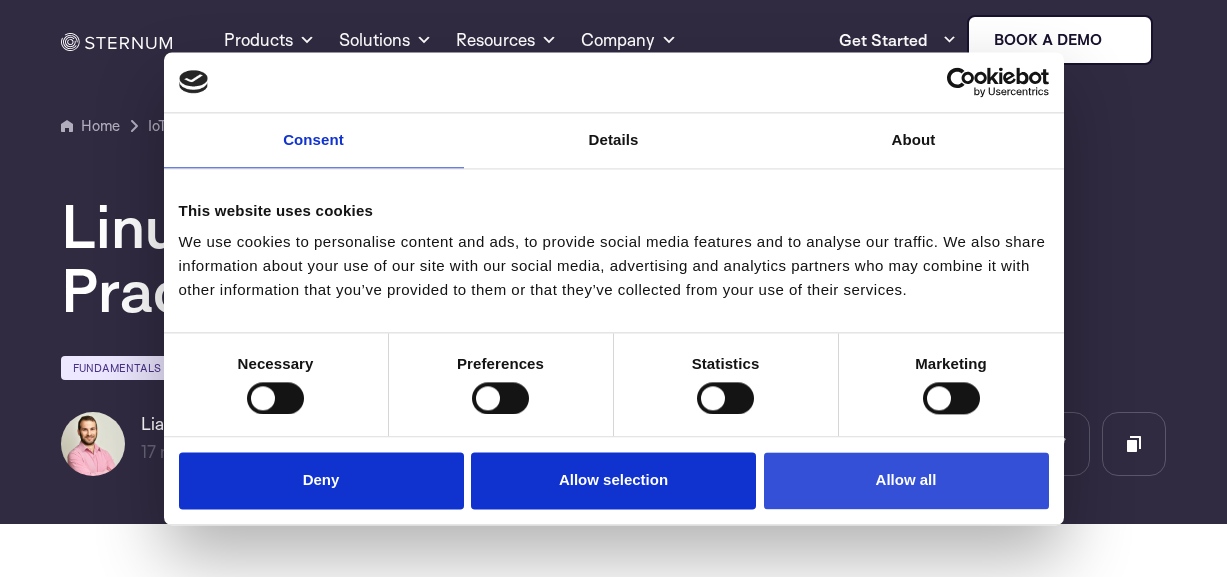 click on "Allow all" at bounding box center [906, 481] 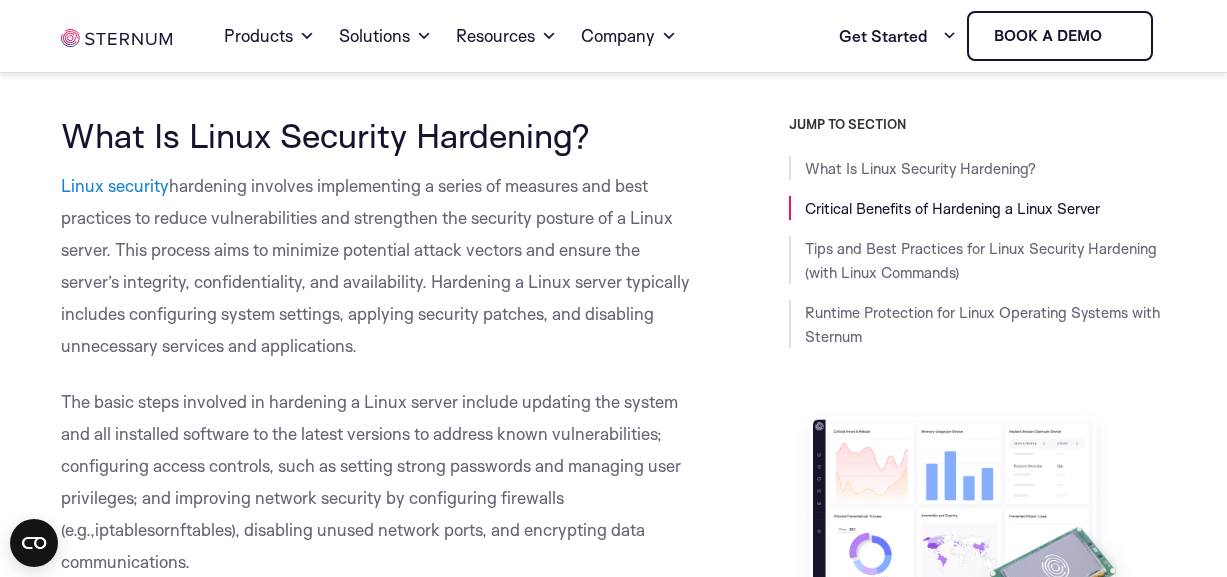 scroll, scrollTop: 537, scrollLeft: 0, axis: vertical 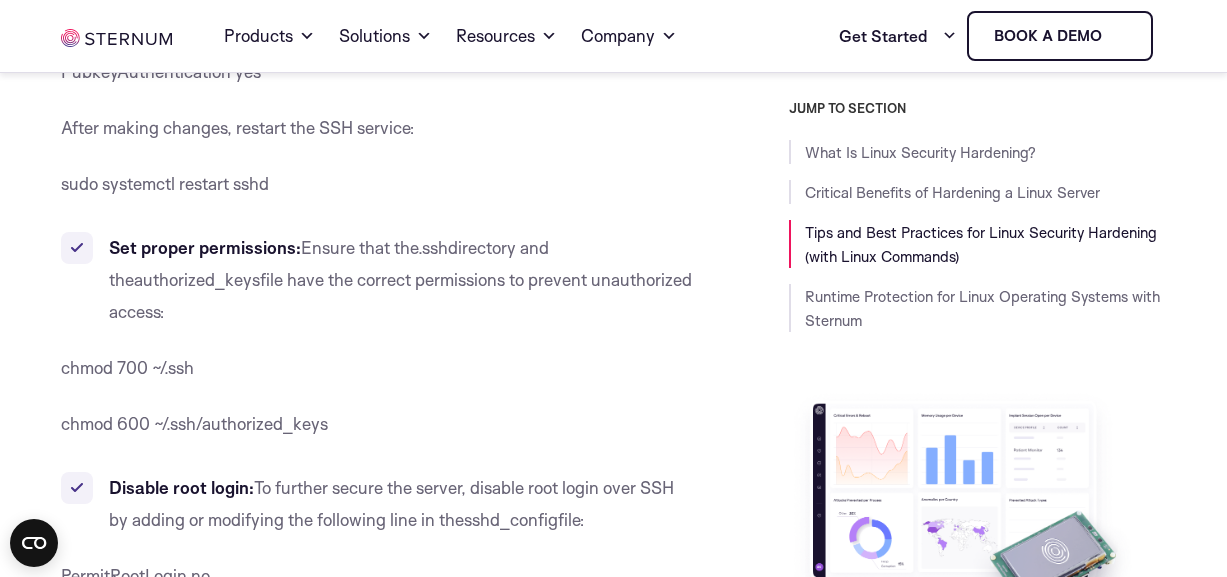 drag, startPoint x: 504, startPoint y: 191, endPoint x: 497, endPoint y: 170, distance: 22.135944 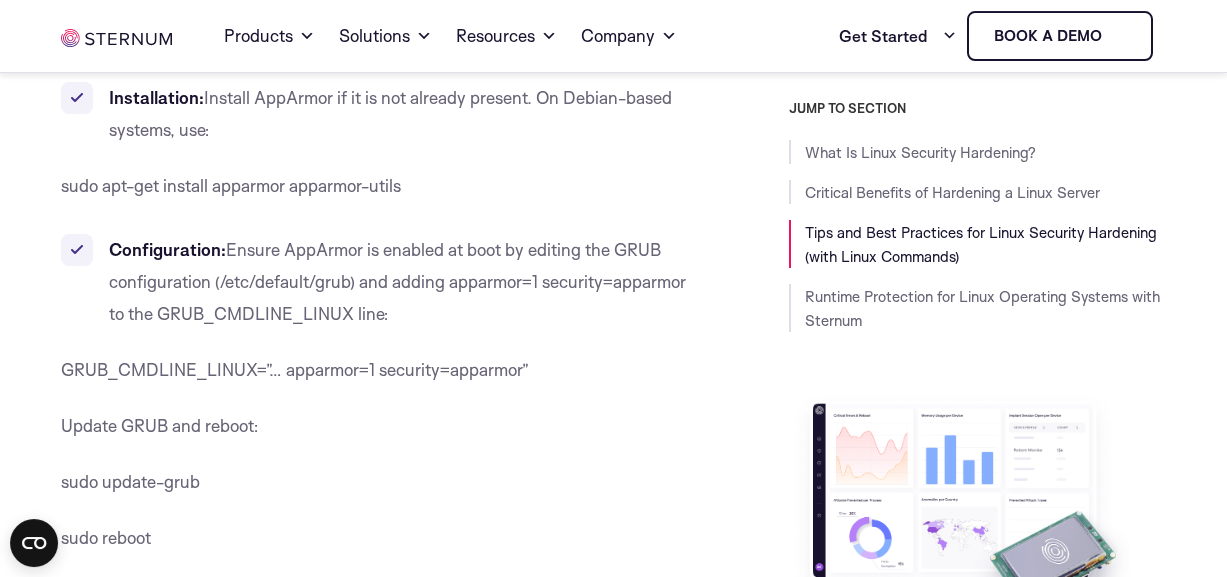 scroll, scrollTop: 10113, scrollLeft: 0, axis: vertical 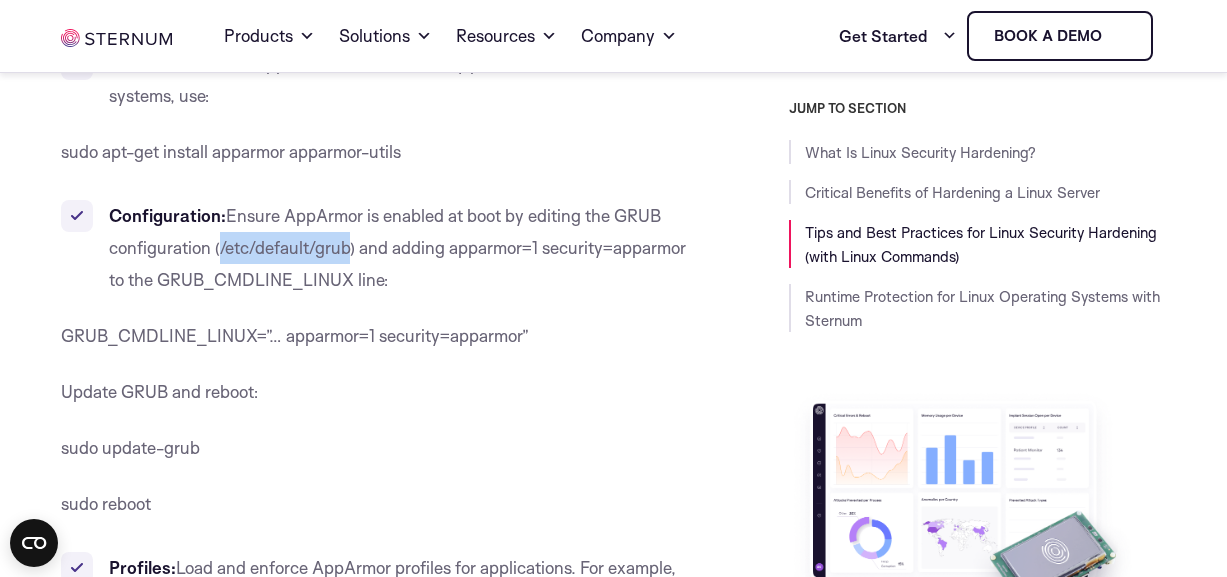 drag, startPoint x: 219, startPoint y: 216, endPoint x: 349, endPoint y: 219, distance: 130.0346 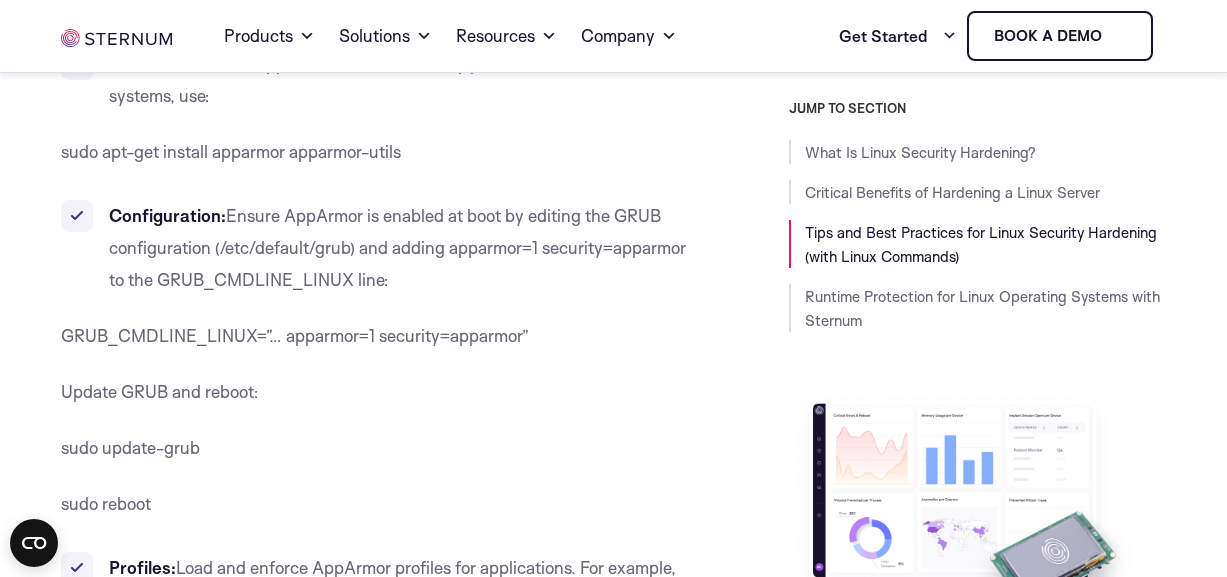 click on "Configuration:  Ensure AppArmor is enabled at boot by editing the GRUB configuration (/etc/default/grub) and adding apparmor=1 security=apparmor to the GRUB_CMDLINE_LINUX line:" at bounding box center (377, 248) 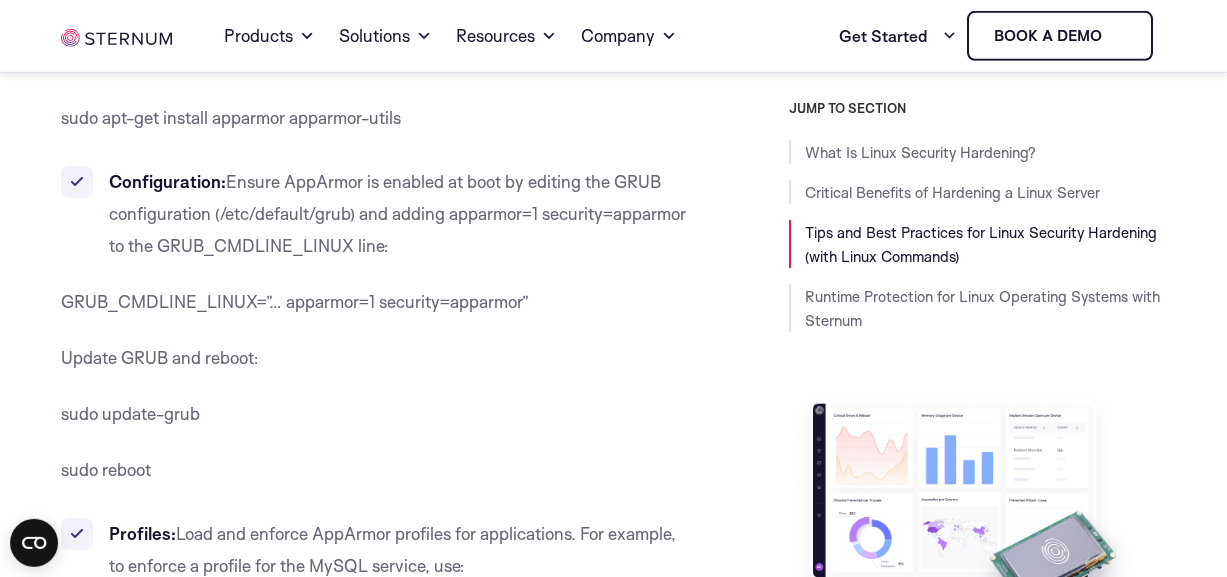 scroll, scrollTop: 10113, scrollLeft: 0, axis: vertical 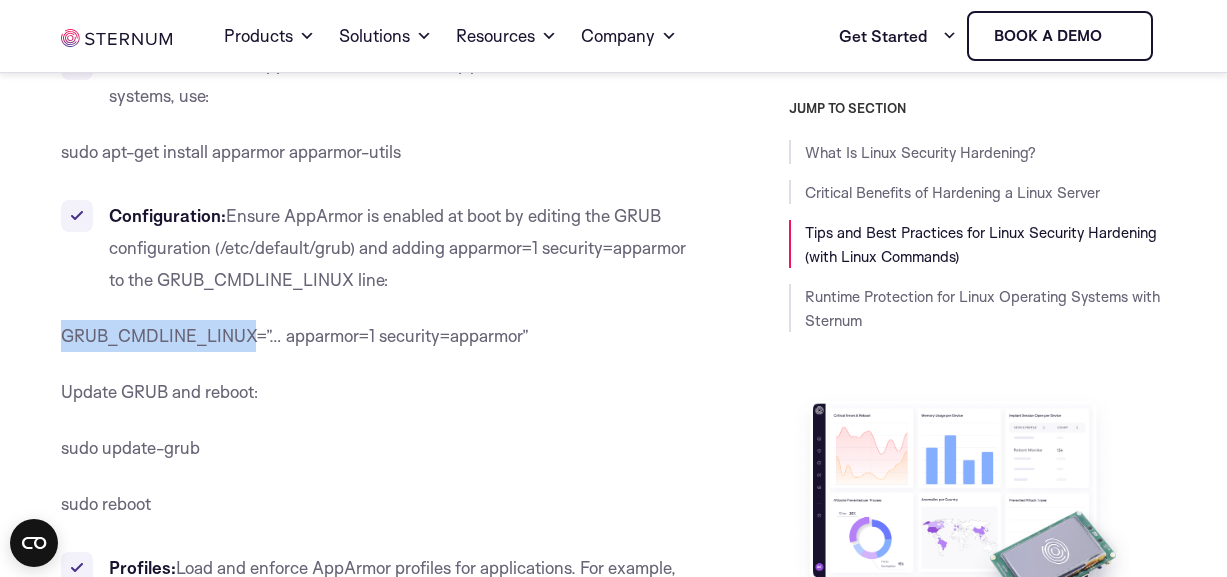 drag, startPoint x: 60, startPoint y: 298, endPoint x: 258, endPoint y: 319, distance: 199.11052 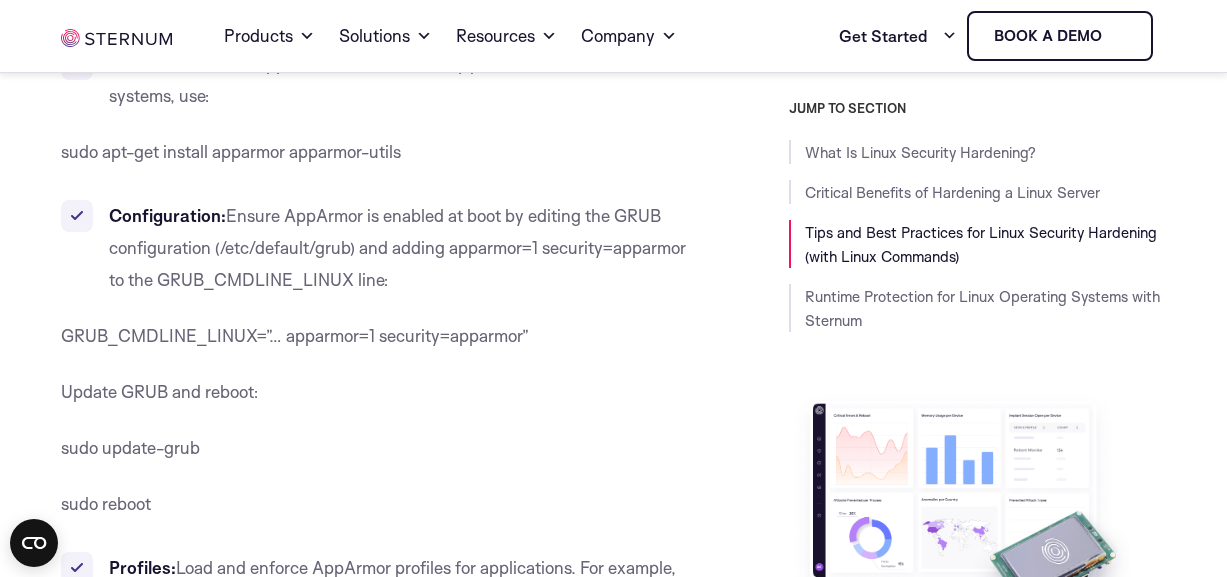 click on "Update GRUB and reboot:" at bounding box center [377, 392] 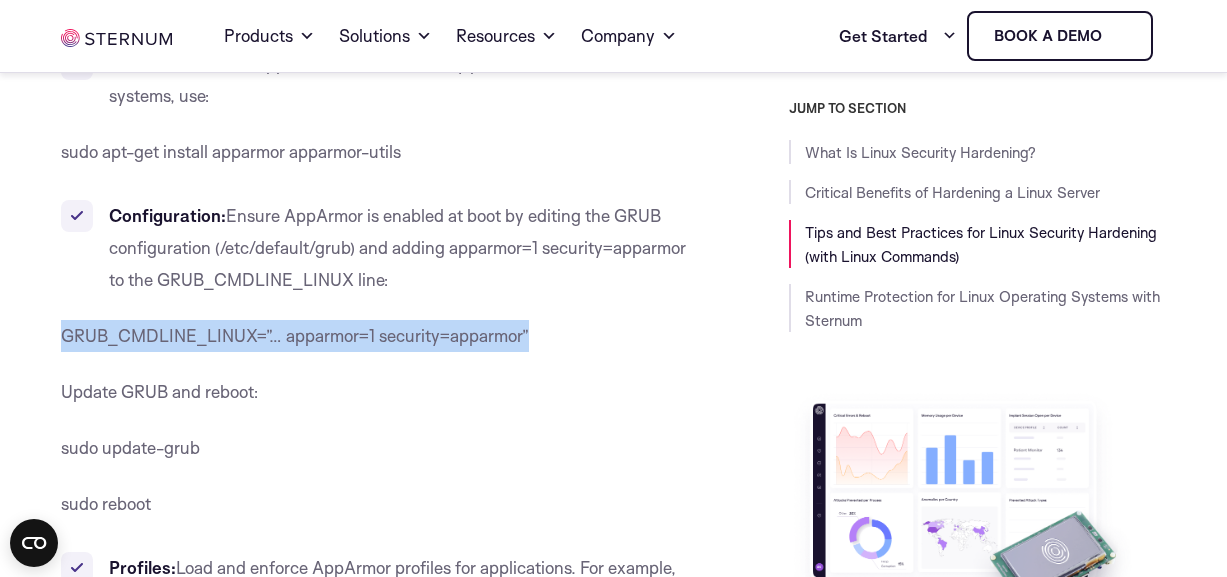 drag, startPoint x: 66, startPoint y: 303, endPoint x: 533, endPoint y: 318, distance: 467.24084 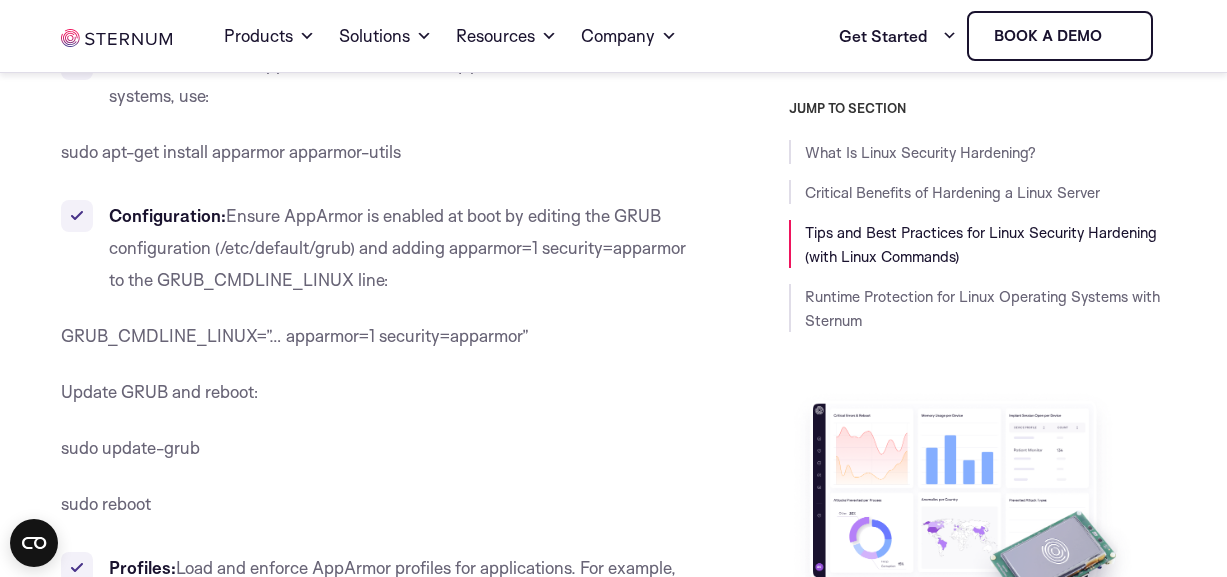 click on "What Is Linux Security Hardening?
Linux security  hardening involves implementing a series of measures and best practices to reduce vulnerabilities and strengthen the security posture of a Linux server. This process aims to minimize potential attack vectors and ensure the server’s integrity, confidentiality, and availability. Hardening a Linux server typically includes configuring system settings, applying security patches, and disabling unnecessary services and applications.
The basic steps involved in hardening a Linux server include updating the system and all installed software to the latest versions to address known vulnerabilities; configuring access controls, such as setting strong passwords and managing user privileges; and improving network security by configuring firewalls (e.g.,  iptables  or  nftables ), disabling unused network ports, and encrypting data communications.
Critical Benefits of Hardening a Linux Server" at bounding box center (613, 2766) 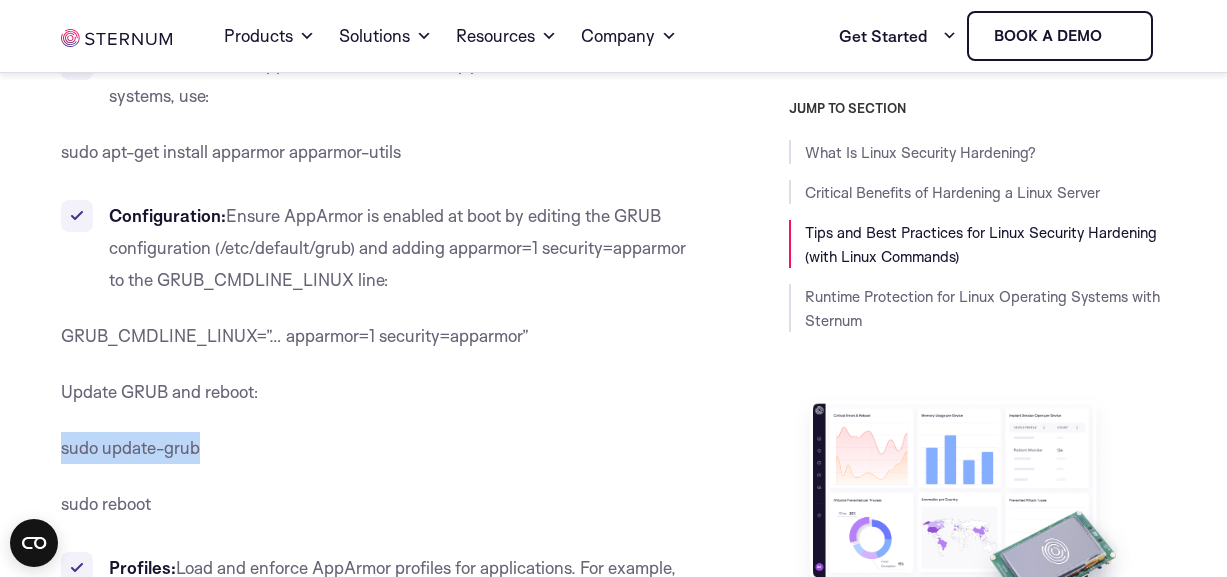 drag, startPoint x: 62, startPoint y: 421, endPoint x: 213, endPoint y: 428, distance: 151.16217 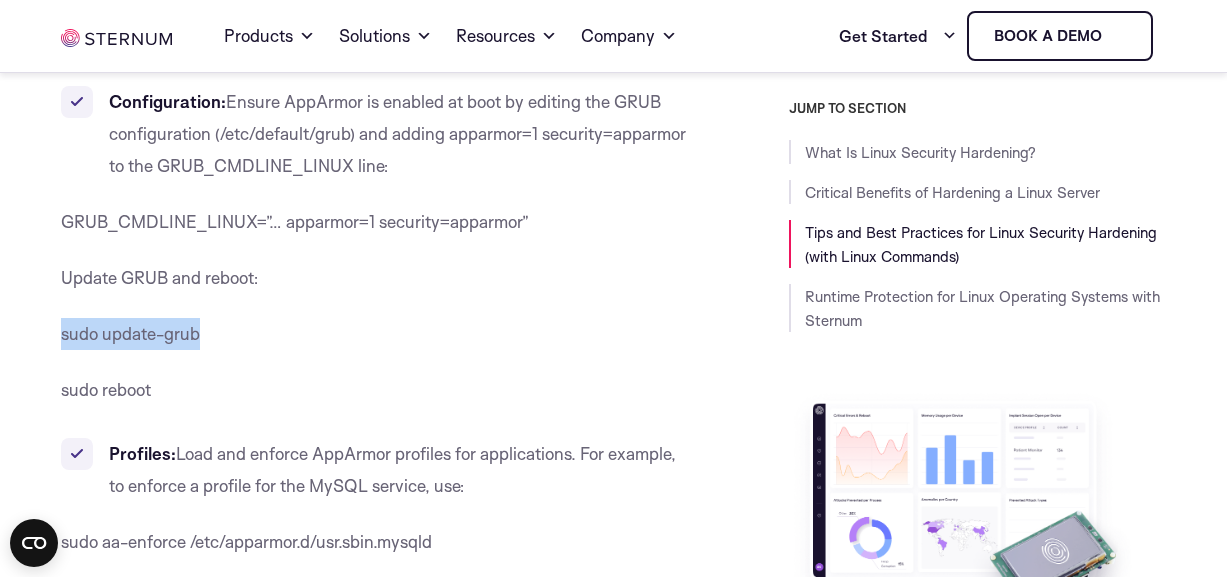 scroll, scrollTop: 10341, scrollLeft: 0, axis: vertical 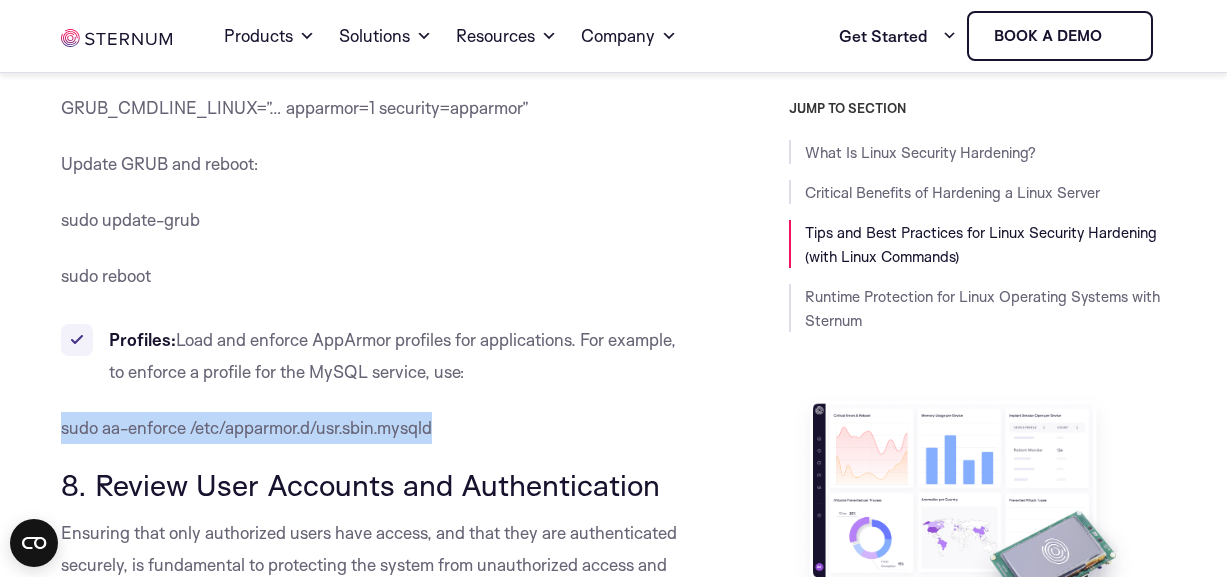 drag, startPoint x: 56, startPoint y: 392, endPoint x: 432, endPoint y: 411, distance: 376.47974 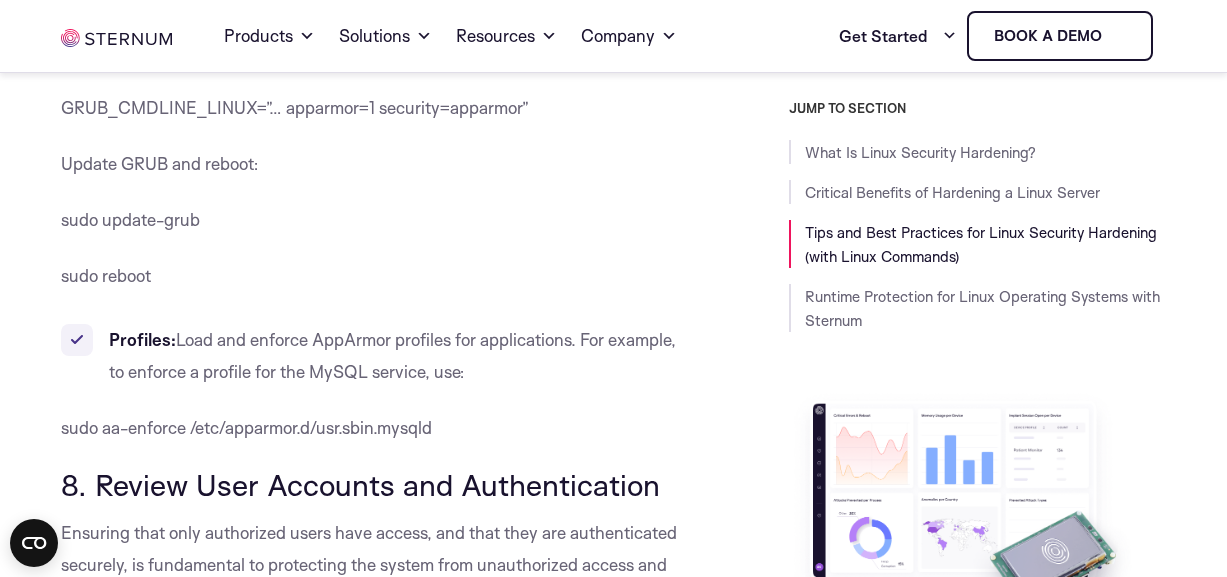 click on "JUMP TO SECTION
What Is Linux Security Hardening? Critical Benefits of Hardening a Linux Server  Tips and Best Practices for Linux Security Hardening (with Linux Commands)  Runtime Protection for Linux Operating Systems with Sternum
Take Sternum for a Test Drive with a Free Evaluation Kit
Start Now" at bounding box center [944, 428] 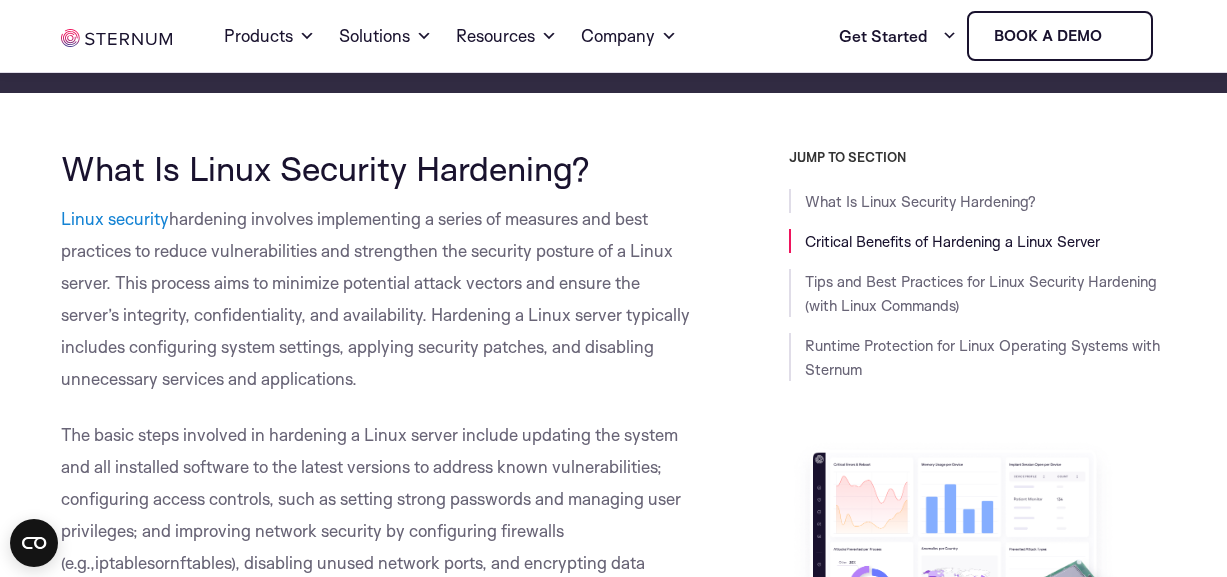 scroll, scrollTop: 765, scrollLeft: 0, axis: vertical 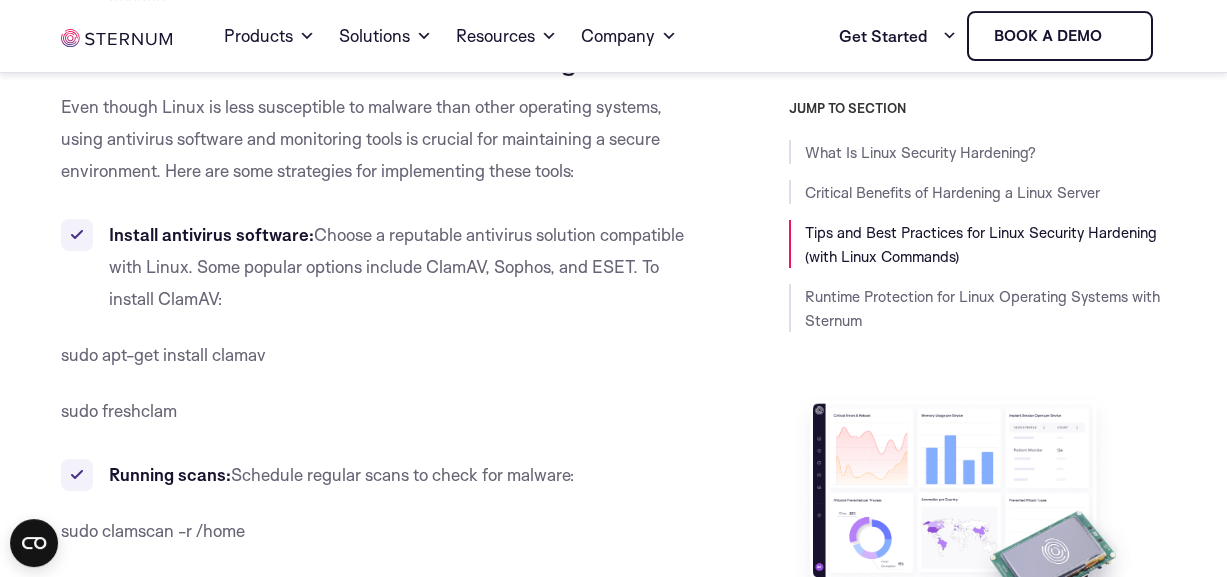 drag, startPoint x: 65, startPoint y: 360, endPoint x: 63, endPoint y: 320, distance: 40.04997 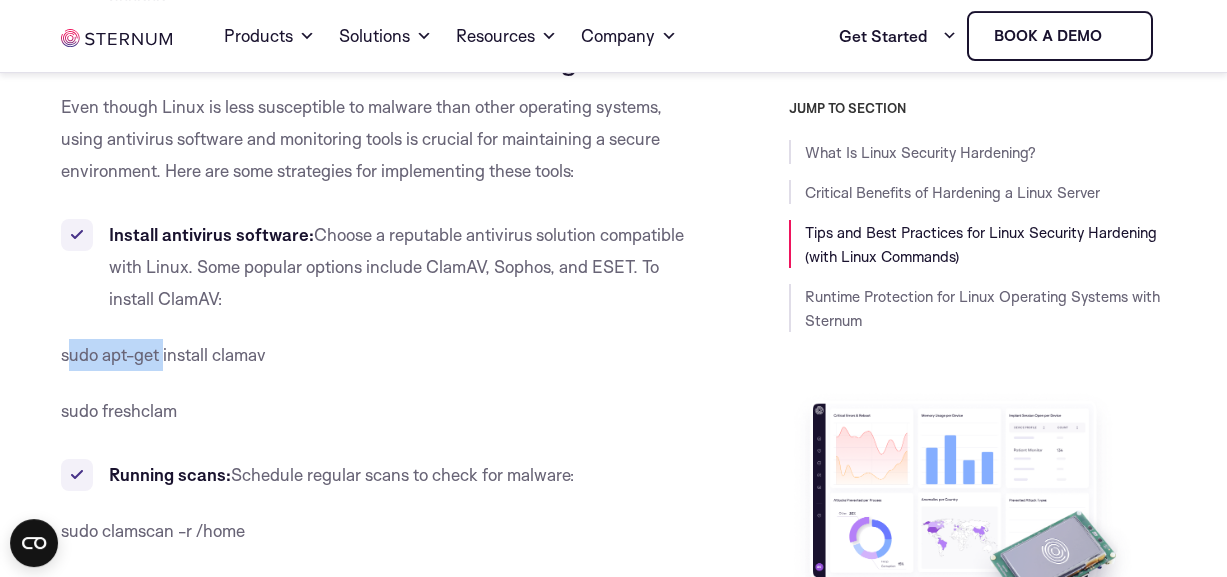 drag, startPoint x: 67, startPoint y: 353, endPoint x: 164, endPoint y: 360, distance: 97.25225 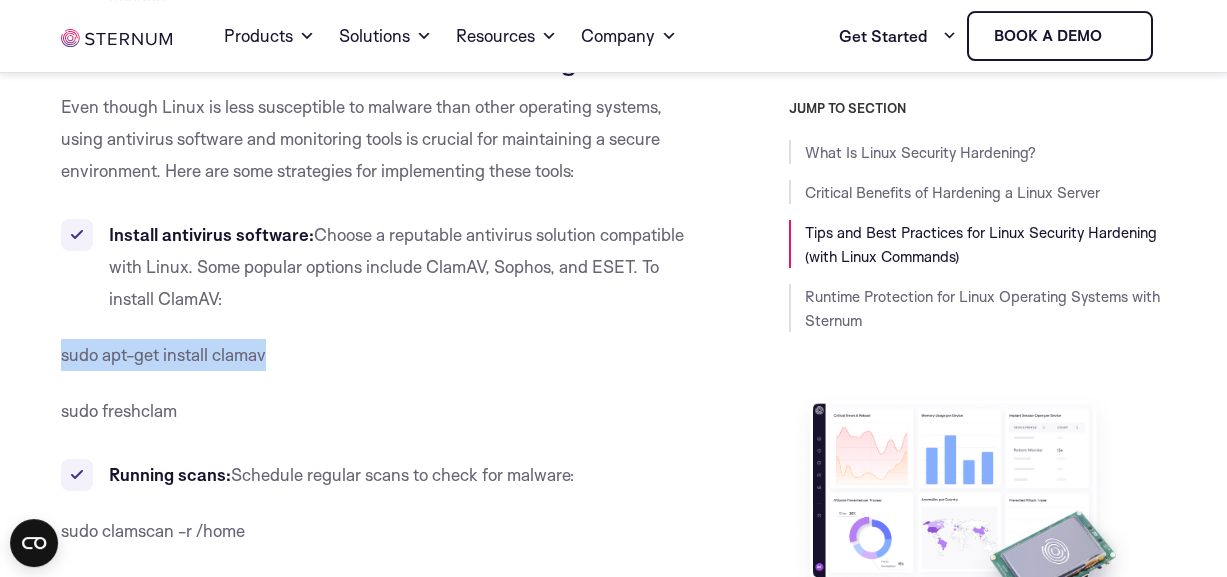 drag, startPoint x: 64, startPoint y: 356, endPoint x: 255, endPoint y: 372, distance: 191.66899 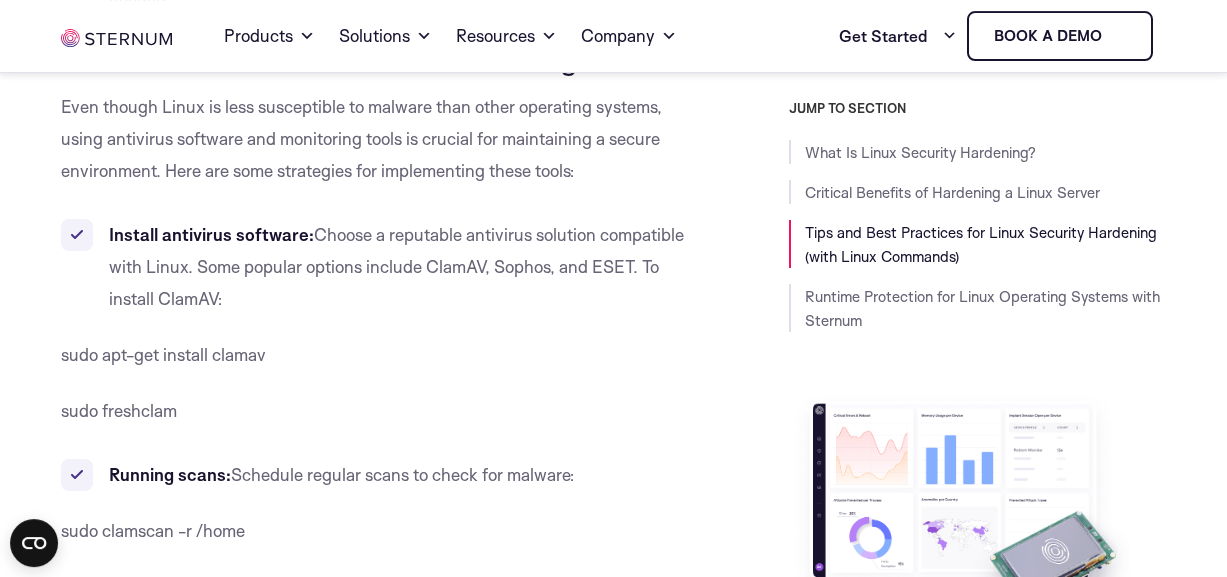 click on "sudo freshclam" at bounding box center [377, 411] 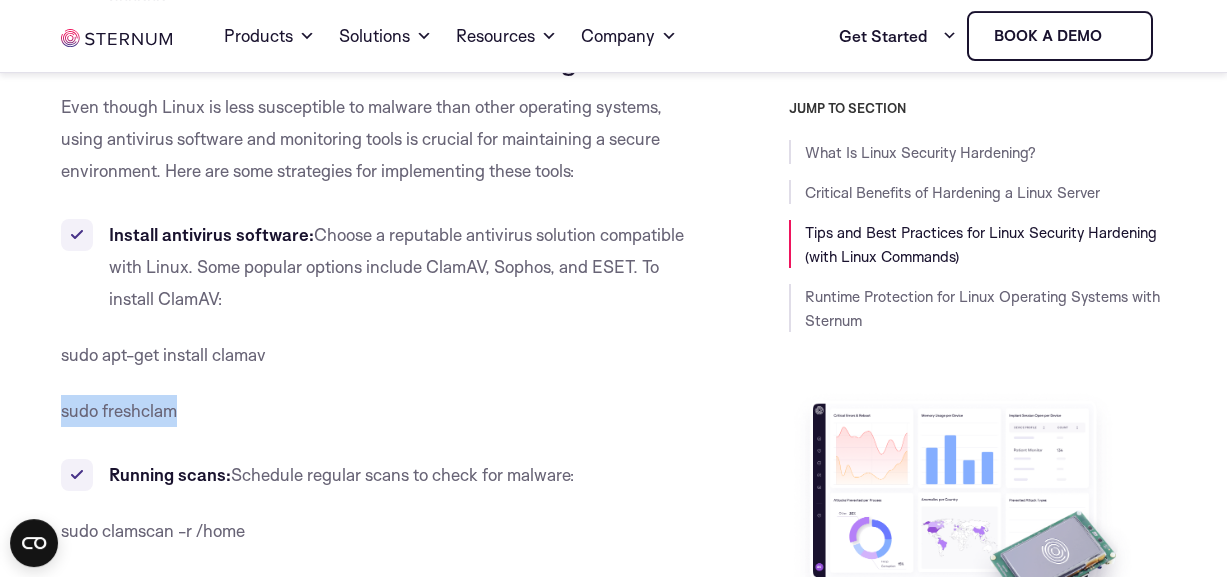 drag, startPoint x: 62, startPoint y: 415, endPoint x: 186, endPoint y: 401, distance: 124.78782 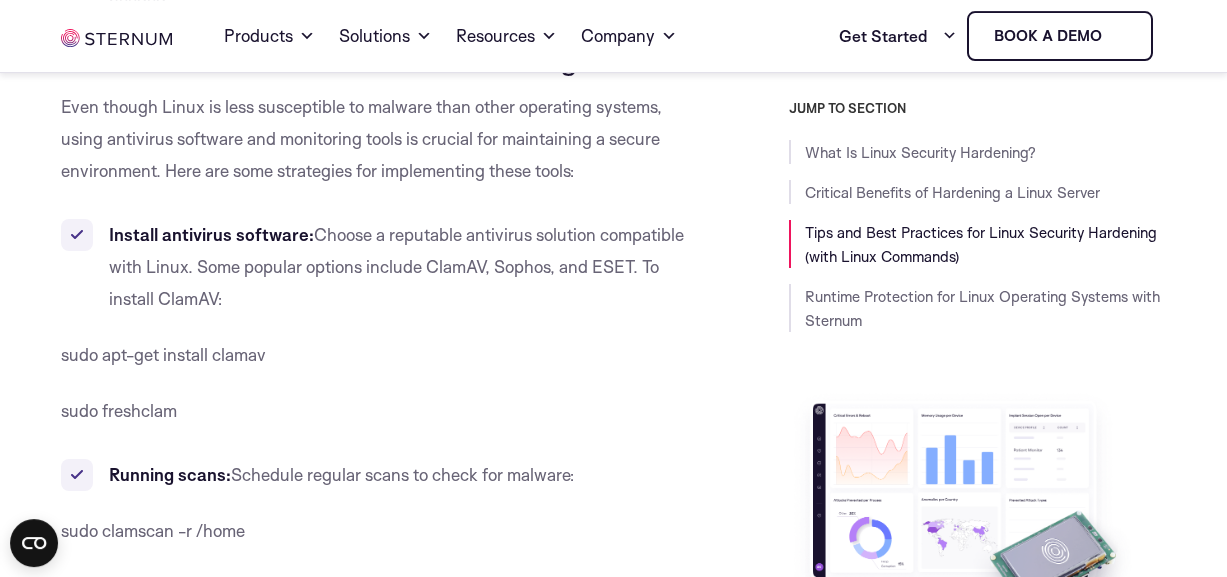 click on "sudo freshclam" at bounding box center [377, 411] 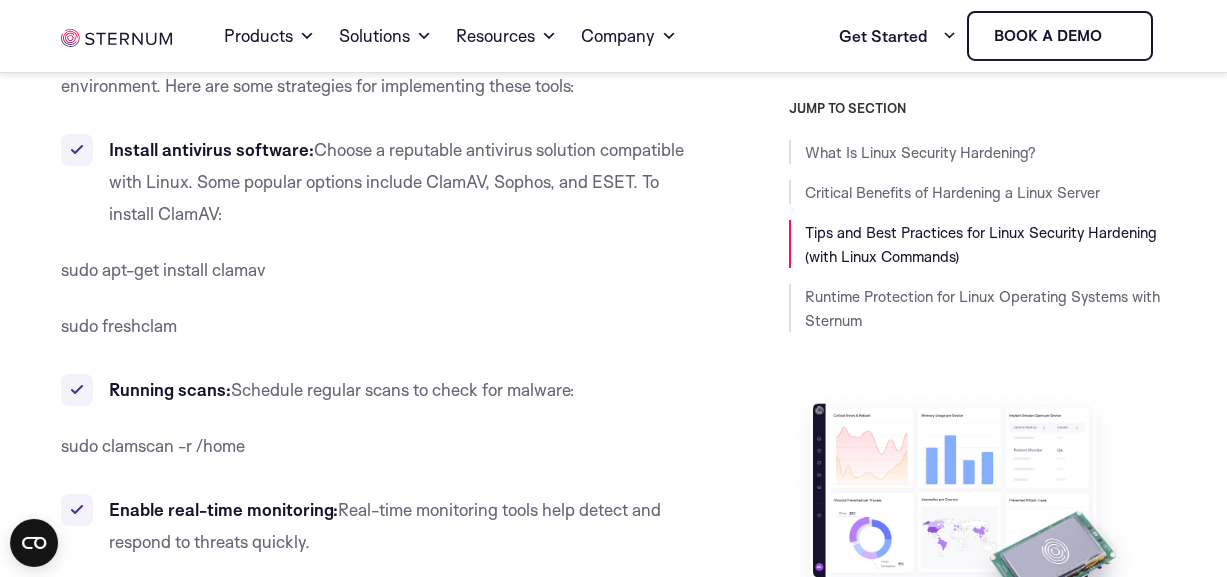scroll, scrollTop: 21779, scrollLeft: 0, axis: vertical 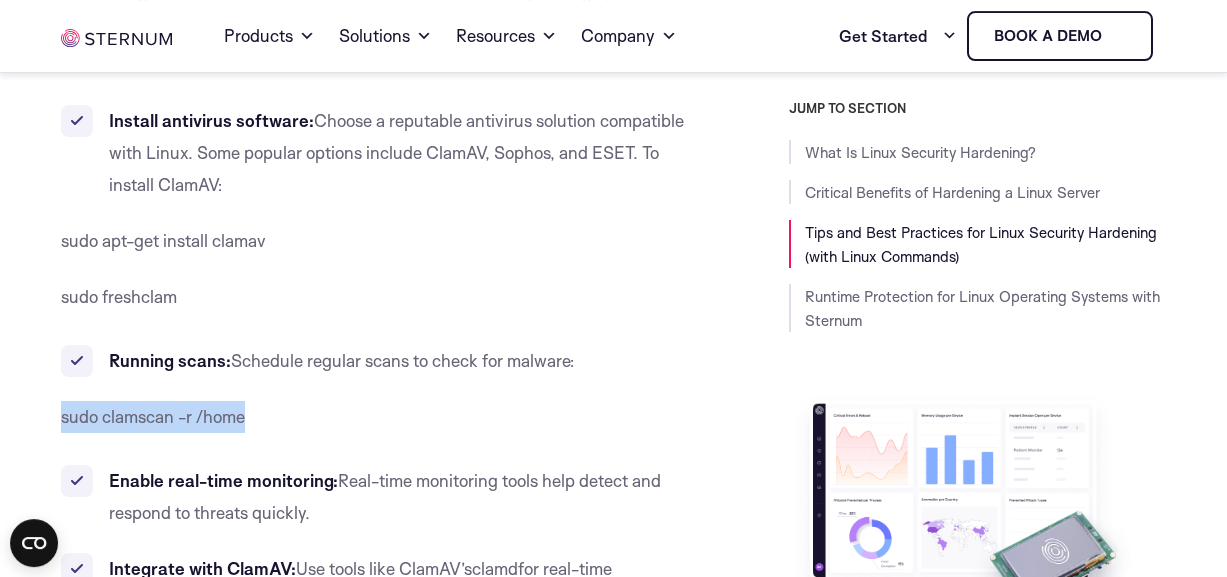 drag, startPoint x: 64, startPoint y: 417, endPoint x: 255, endPoint y: 416, distance: 191.00262 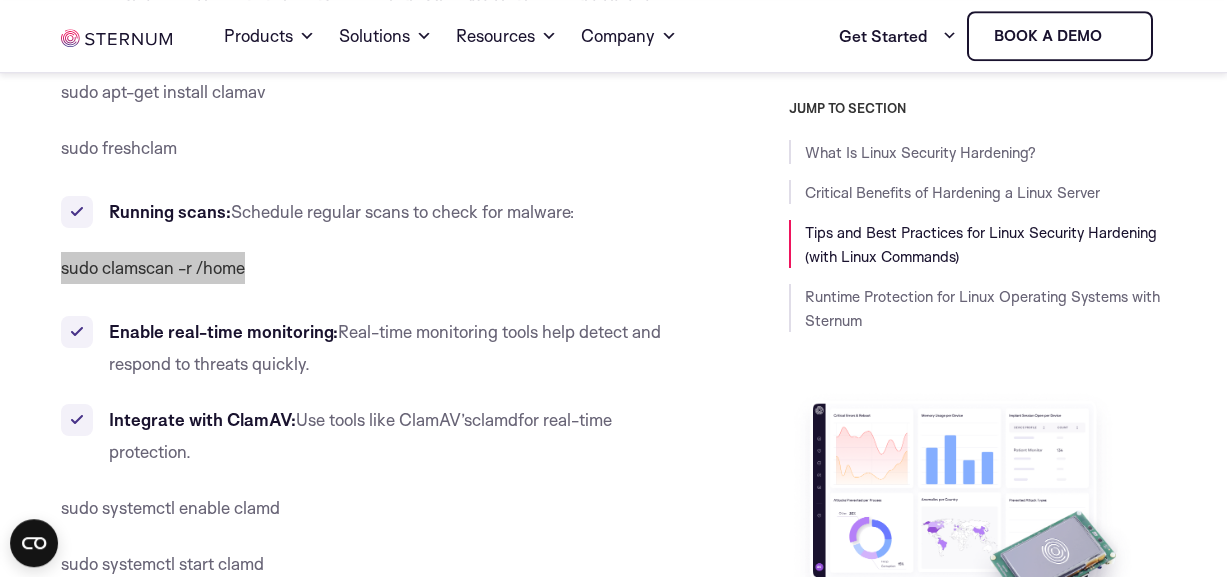 scroll, scrollTop: 21893, scrollLeft: 0, axis: vertical 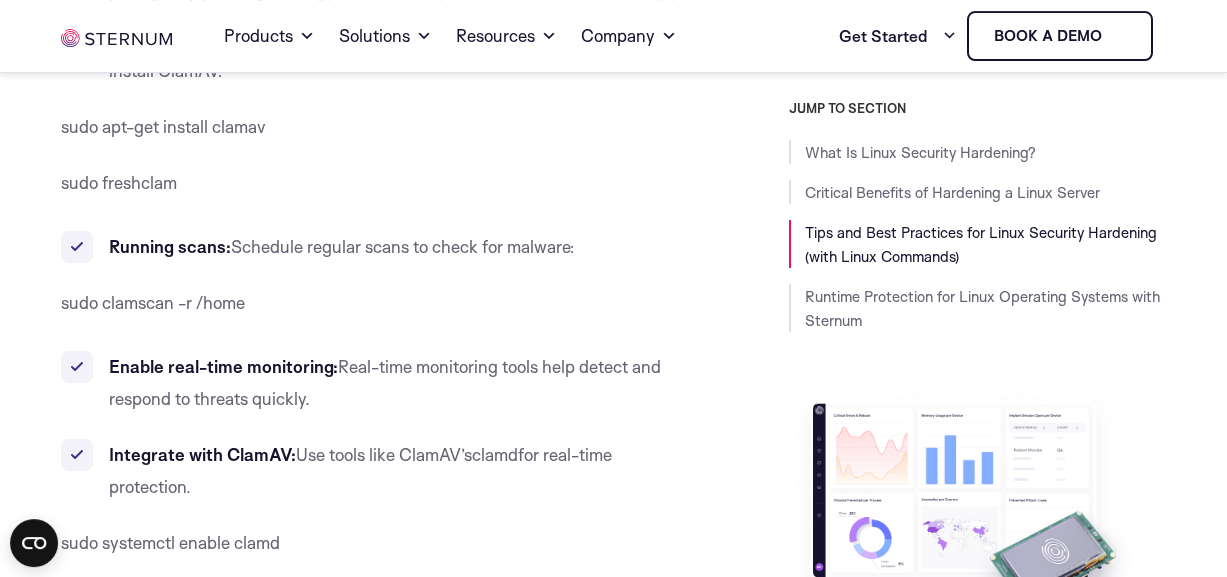 click on "Integrate with ClamAV:  Use tools like ClamAV’s  clamd  for real-time protection." at bounding box center (377, 471) 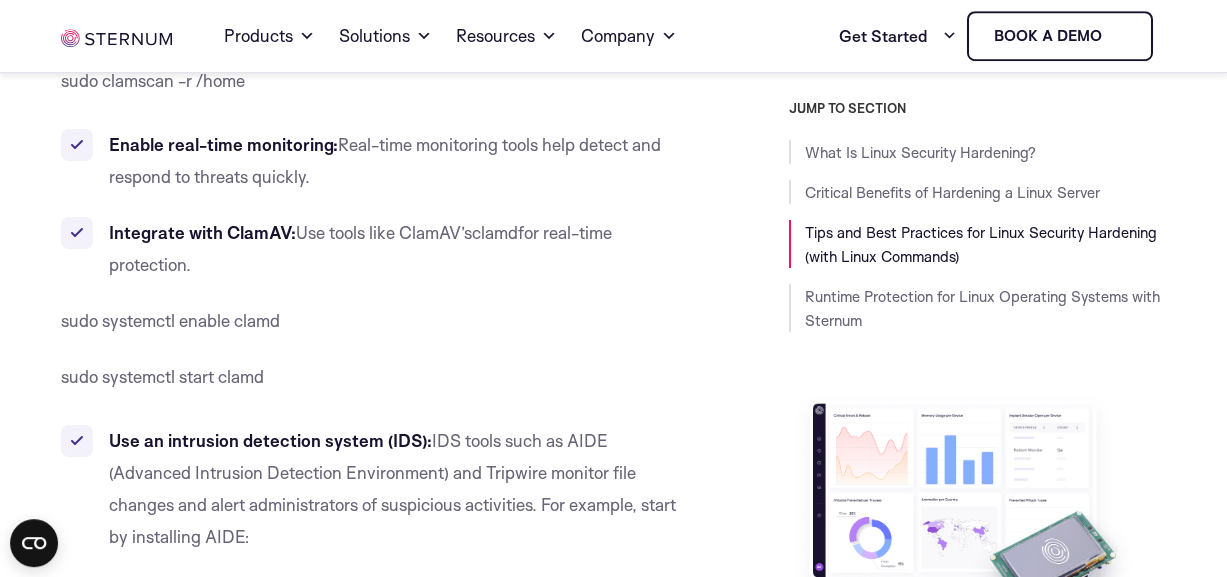 scroll, scrollTop: 22121, scrollLeft: 0, axis: vertical 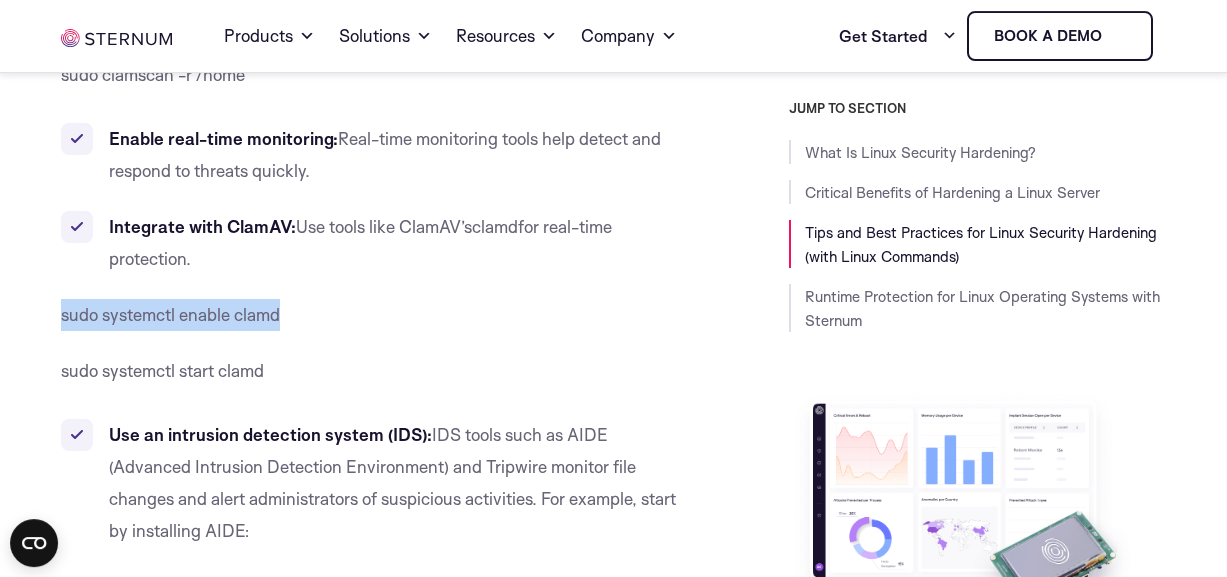 drag, startPoint x: 65, startPoint y: 309, endPoint x: 285, endPoint y: 315, distance: 220.0818 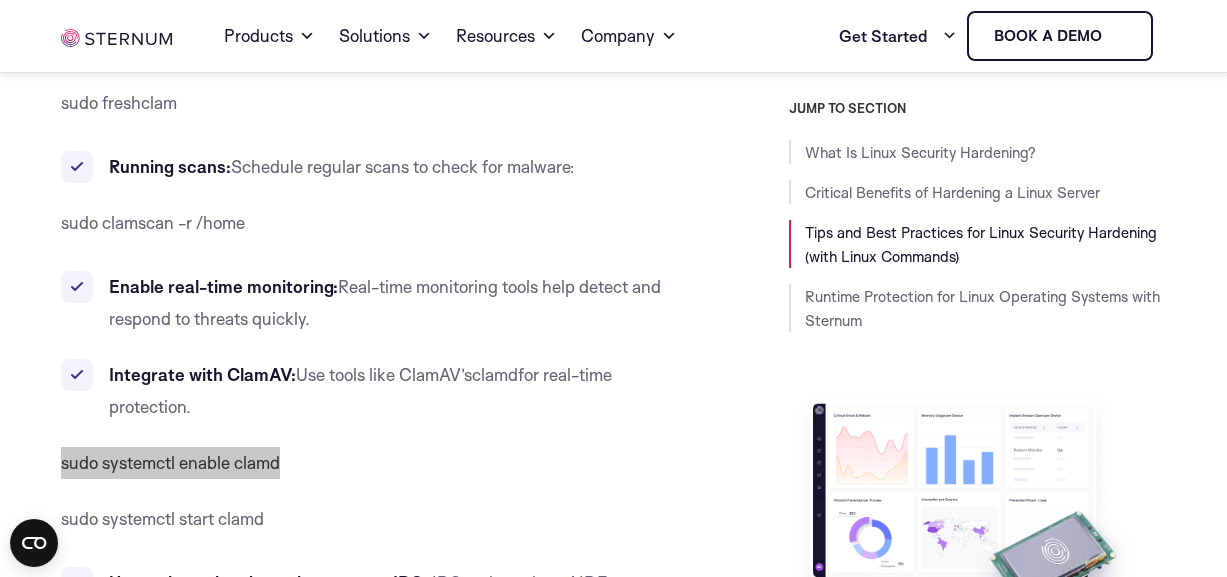 scroll, scrollTop: 22007, scrollLeft: 0, axis: vertical 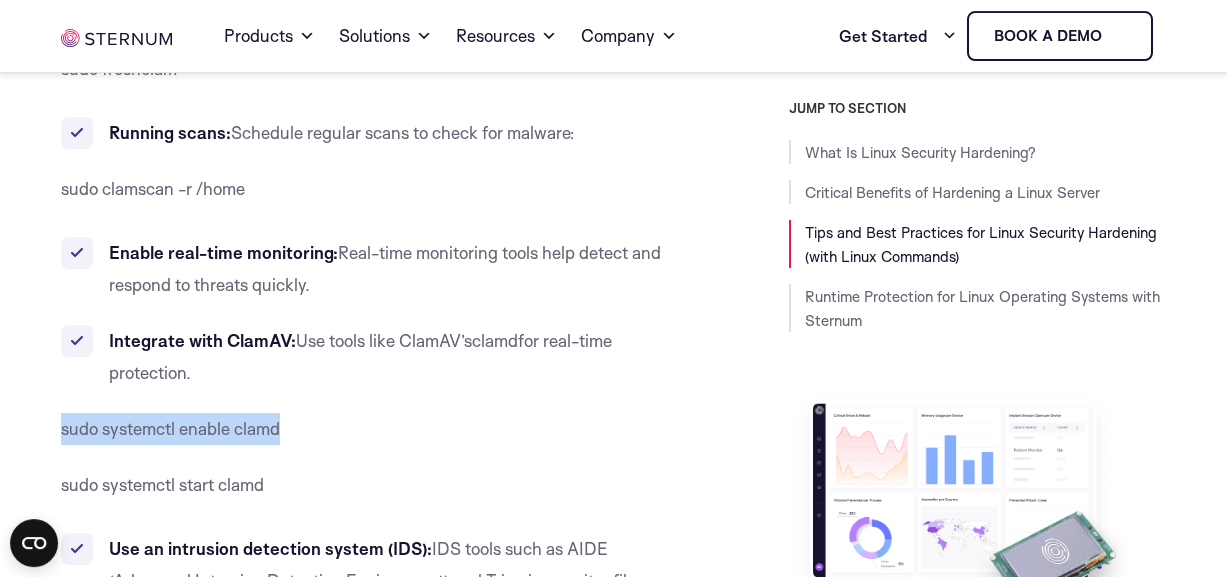 copy on "sudo systemctl enable clamd" 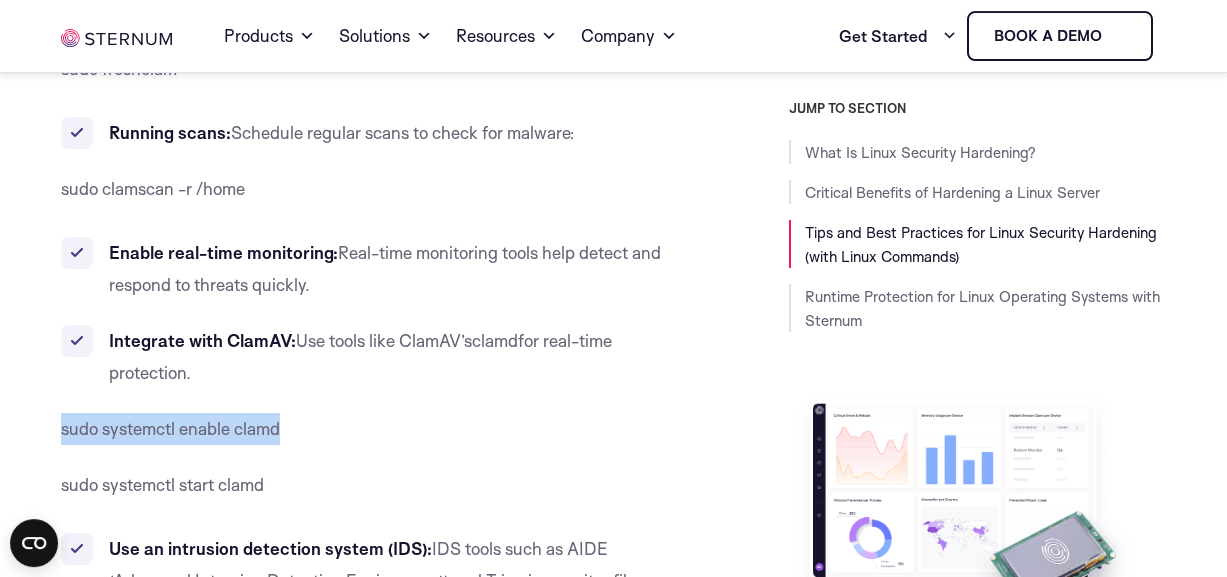 click on "What Is Linux Security Hardening?
Linux security  hardening involves implementing a series of measures and best practices to reduce vulnerabilities and strengthen the security posture of a Linux server. This process aims to minimize potential attack vectors and ensure the server’s integrity, confidentiality, and availability. Hardening a Linux server typically includes configuring system settings, applying security patches, and disabling unnecessary services and applications.
The basic steps involved in hardening a Linux server include updating the system and all installed software to the latest versions to address known vulnerabilities; configuring access controls, such as setting strong passwords and managing user privileges; and improving network security by configuring firewalls (e.g.,  iptables  or  nftables ), disabling unused network ports, and encrypting data communications.
Critical Benefits of Hardening a Linux Server" at bounding box center (613, -9128) 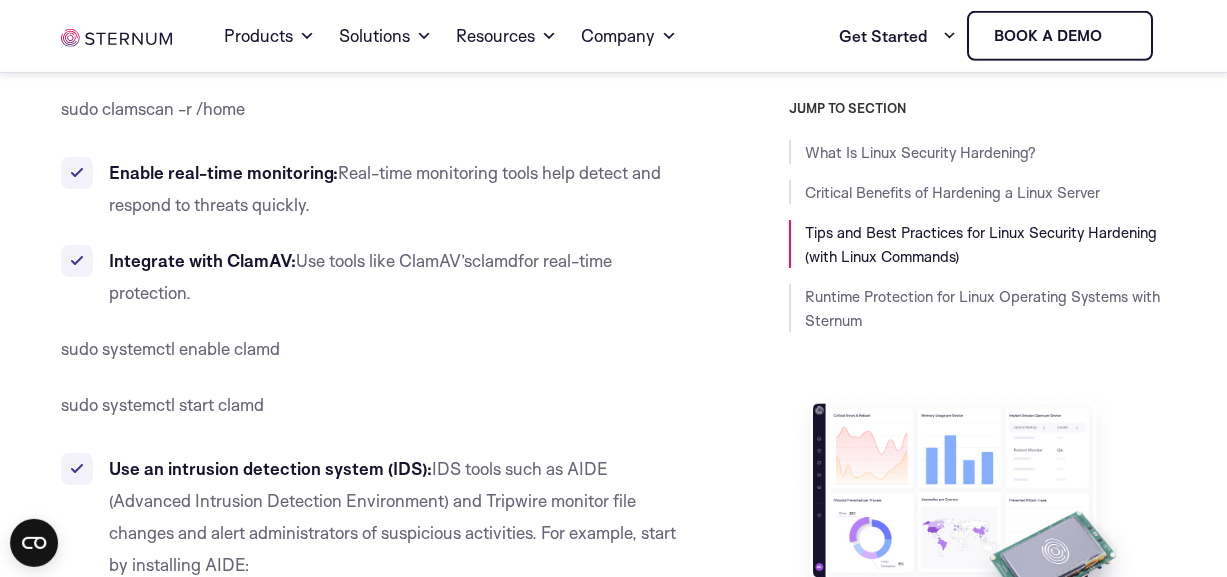 scroll, scrollTop: 22121, scrollLeft: 0, axis: vertical 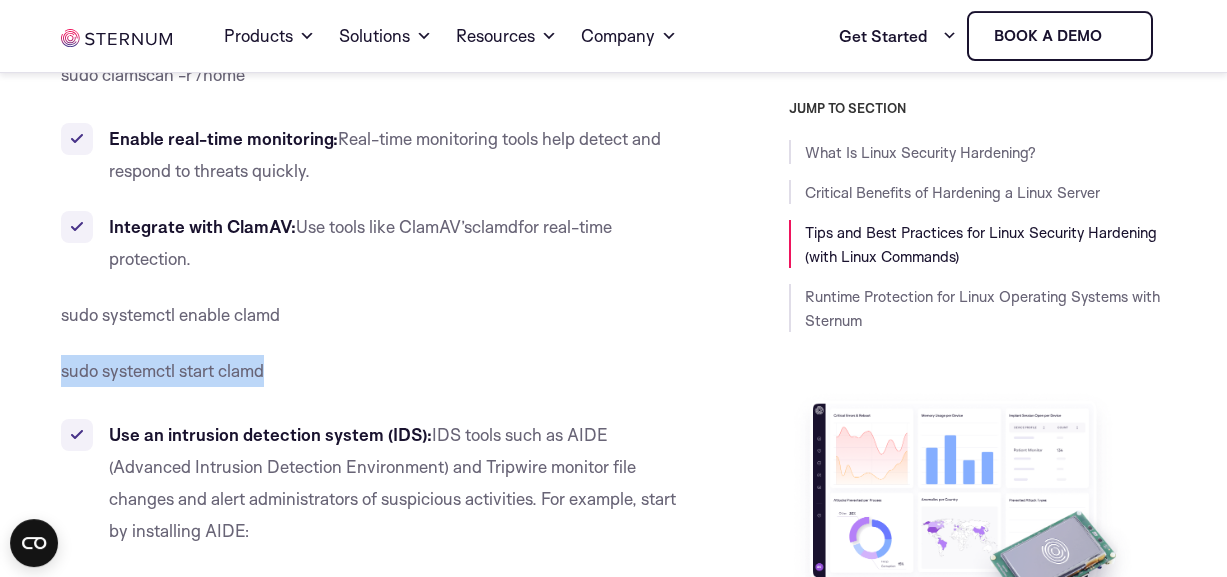 drag, startPoint x: 276, startPoint y: 373, endPoint x: 62, endPoint y: 371, distance: 214.00934 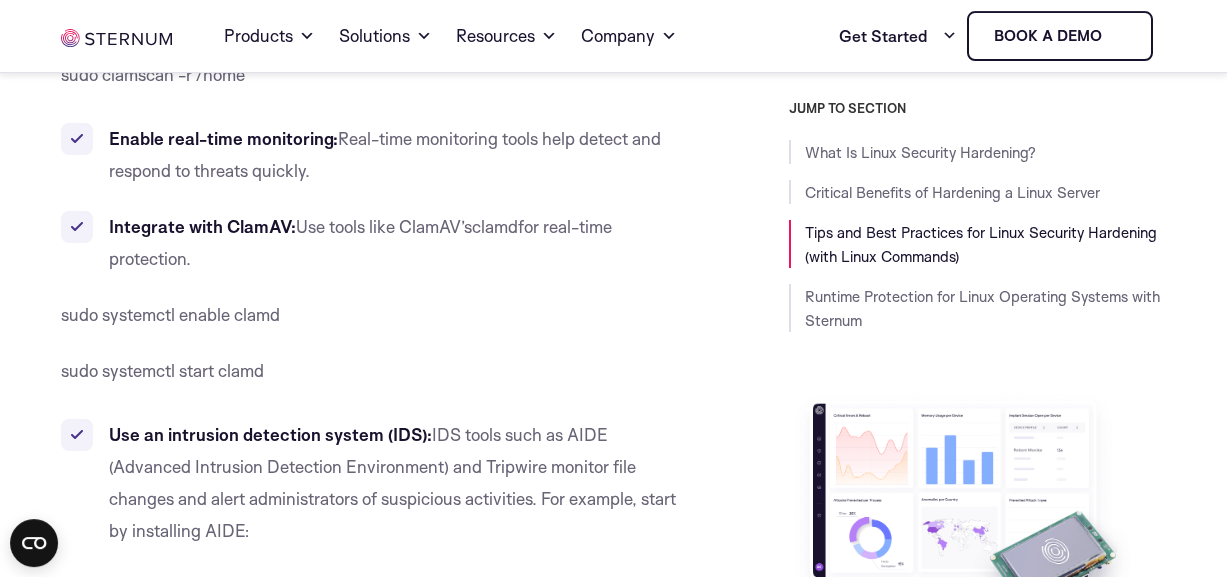 click on "sudo systemctl start clamd" at bounding box center [377, 371] 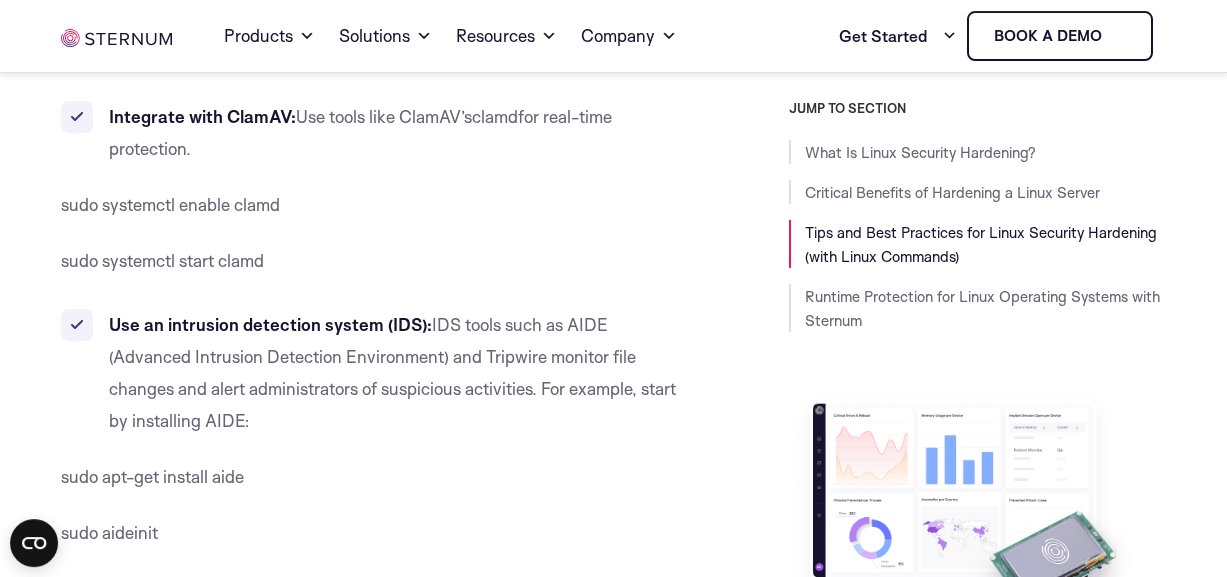 scroll, scrollTop: 22235, scrollLeft: 0, axis: vertical 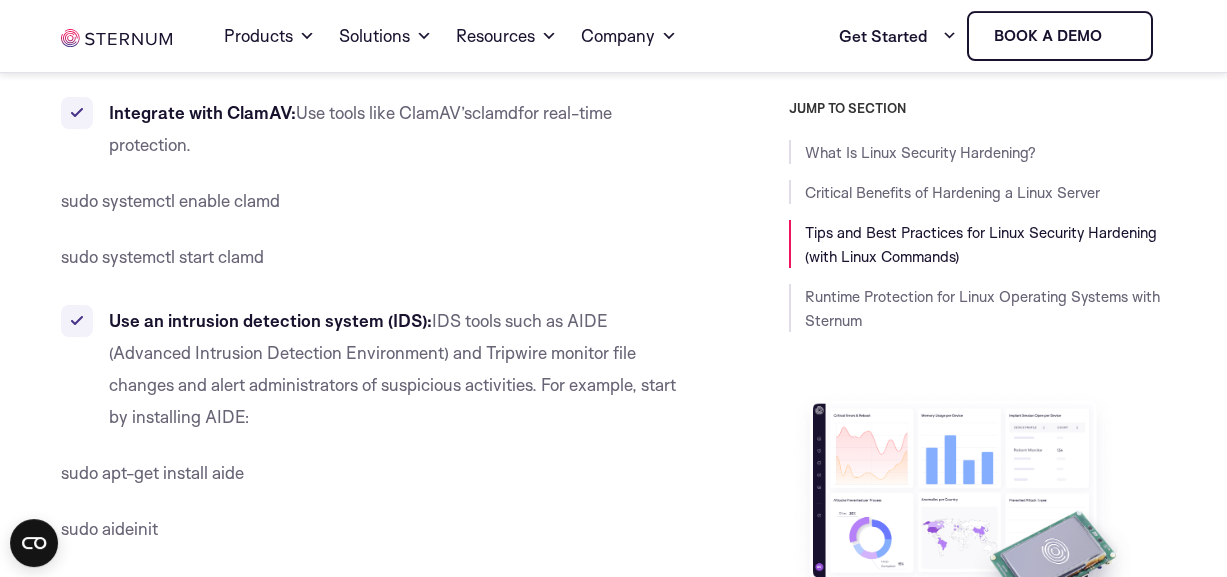 click on "Use an intrusion detection system (IDS):" at bounding box center (270, 320) 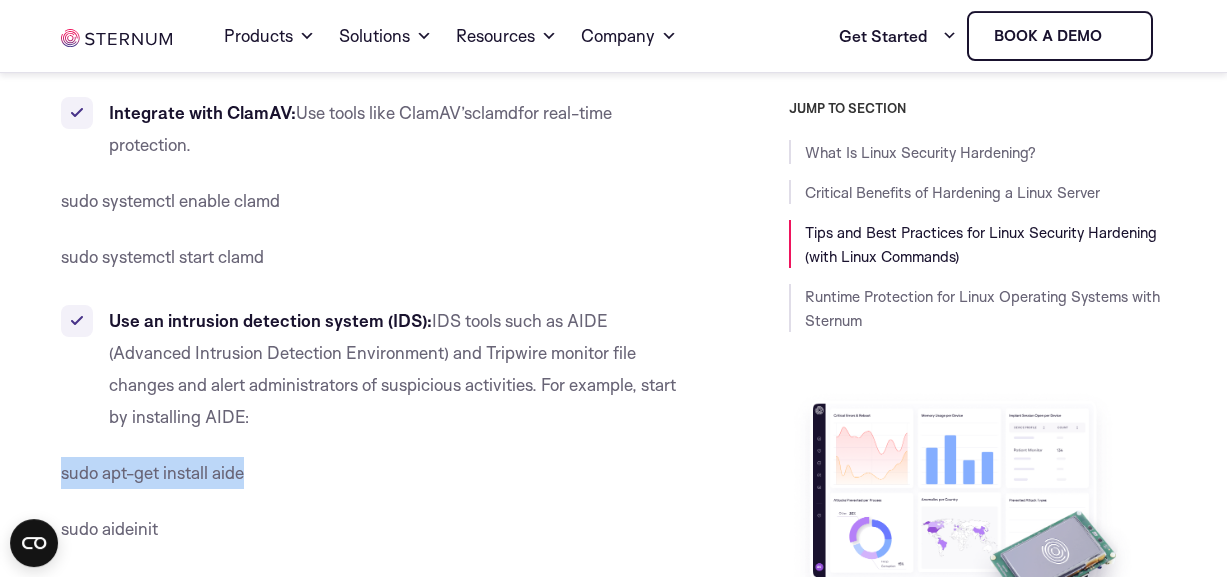 drag, startPoint x: 269, startPoint y: 441, endPoint x: 59, endPoint y: 446, distance: 210.05951 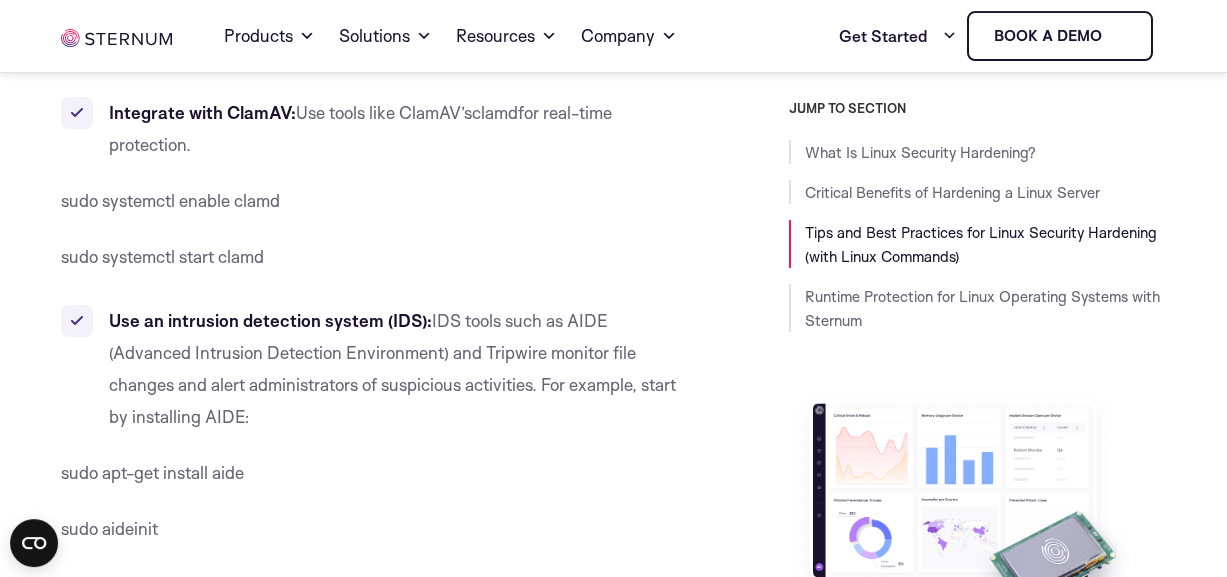 click on "sudo apt-get install aide" at bounding box center [377, 473] 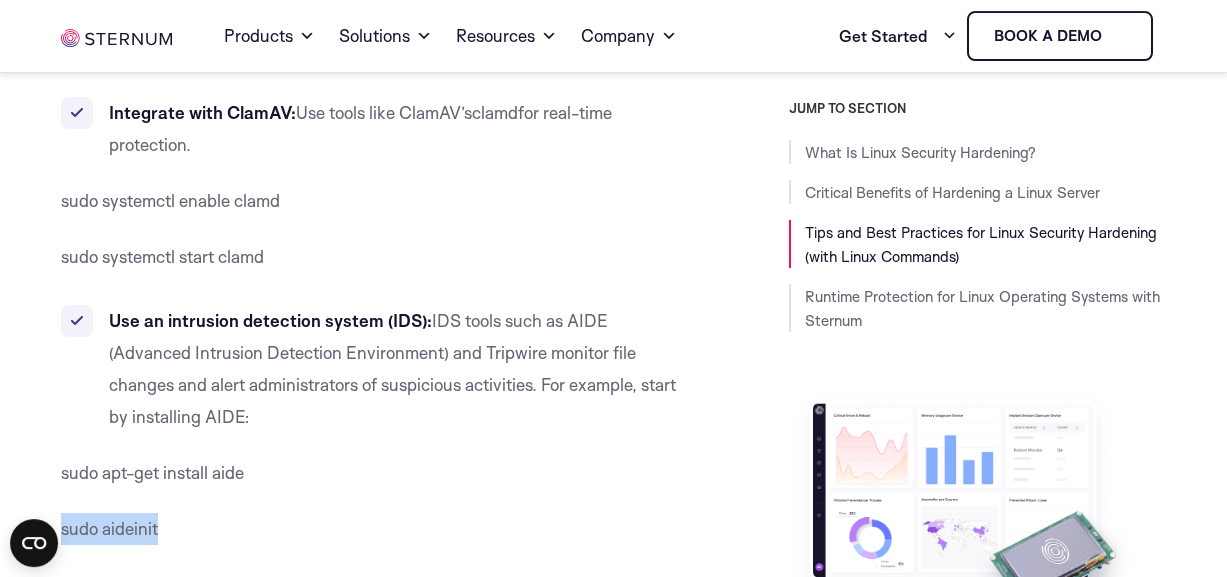 drag, startPoint x: 63, startPoint y: 496, endPoint x: 159, endPoint y: 499, distance: 96.04687 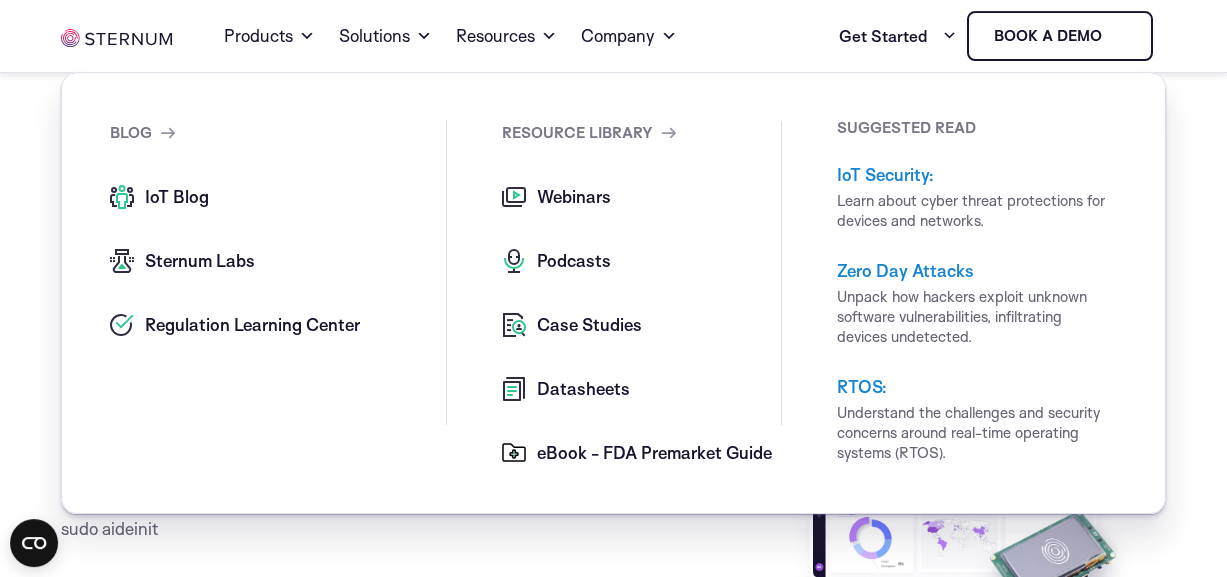click on "blog
IoT Blog
Sternum Labs
Regulation Learning Center
Resource Library
Webinars
Video Series
Podcasts" at bounding box center (613, 293) 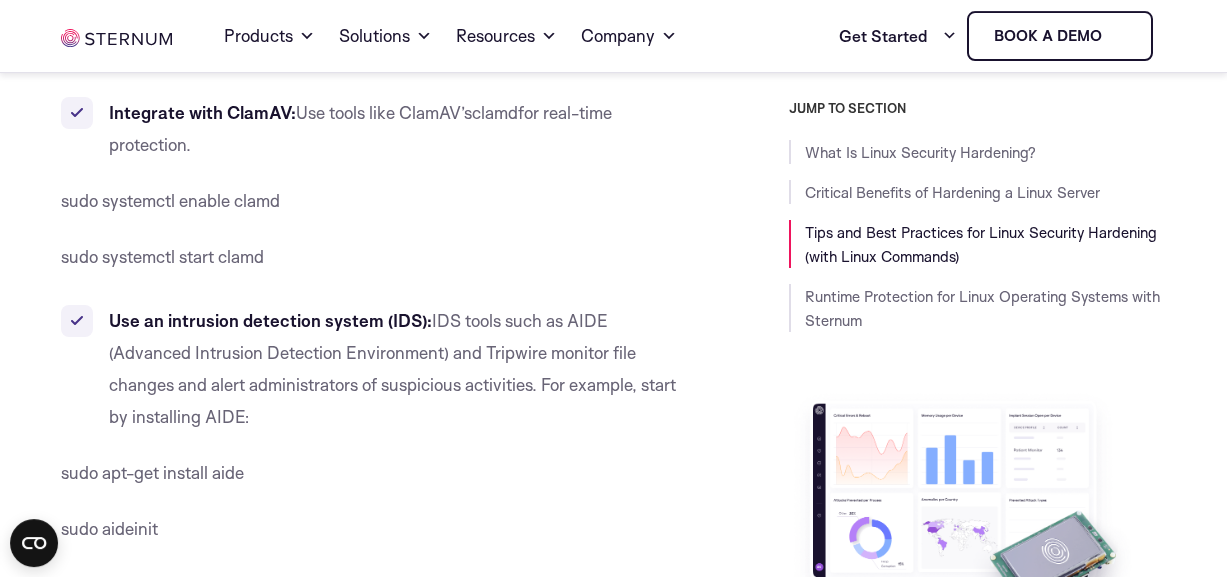 click on "What Is Linux Security Hardening?
Linux security  hardening involves implementing a series of measures and best practices to reduce vulnerabilities and strengthen the security posture of a Linux server. This process aims to minimize potential attack vectors and ensure the server’s integrity, confidentiality, and availability. Hardening a Linux server typically includes configuring system settings, applying security patches, and disabling unnecessary services and applications.
The basic steps involved in hardening a Linux server include updating the system and all installed software to the latest versions to address known vulnerabilities; configuring access controls, such as setting strong passwords and managing user privileges; and improving network security by configuring firewalls (e.g.,  iptables  or  nftables ), disabling unused network ports, and encrypting data communications.
Critical Benefits of Hardening a Linux Server" at bounding box center [613, -9356] 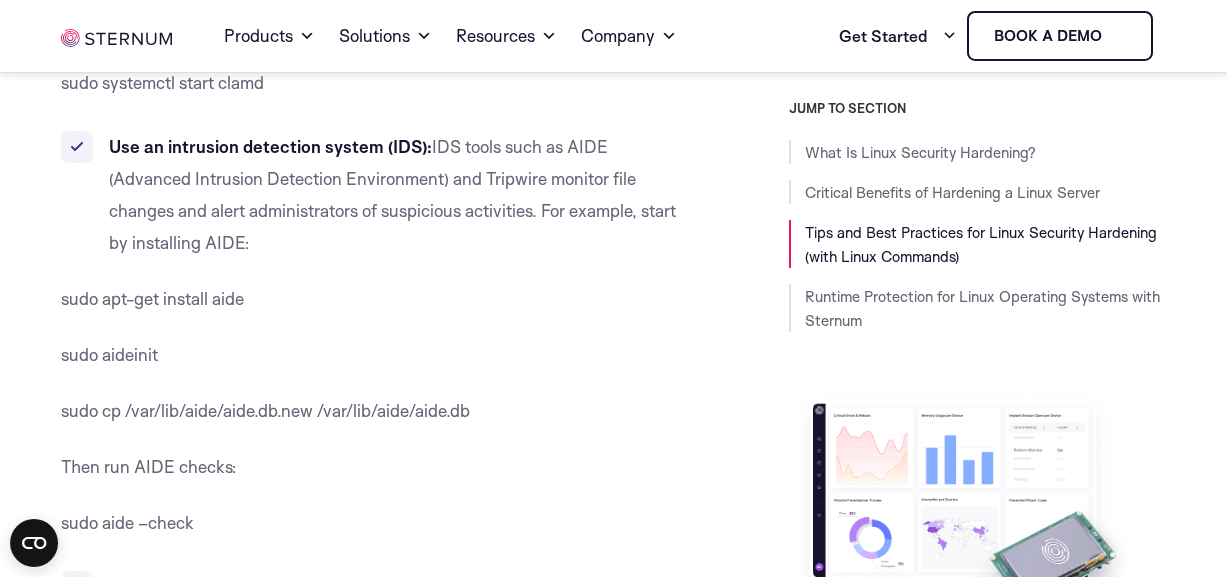 scroll, scrollTop: 22463, scrollLeft: 0, axis: vertical 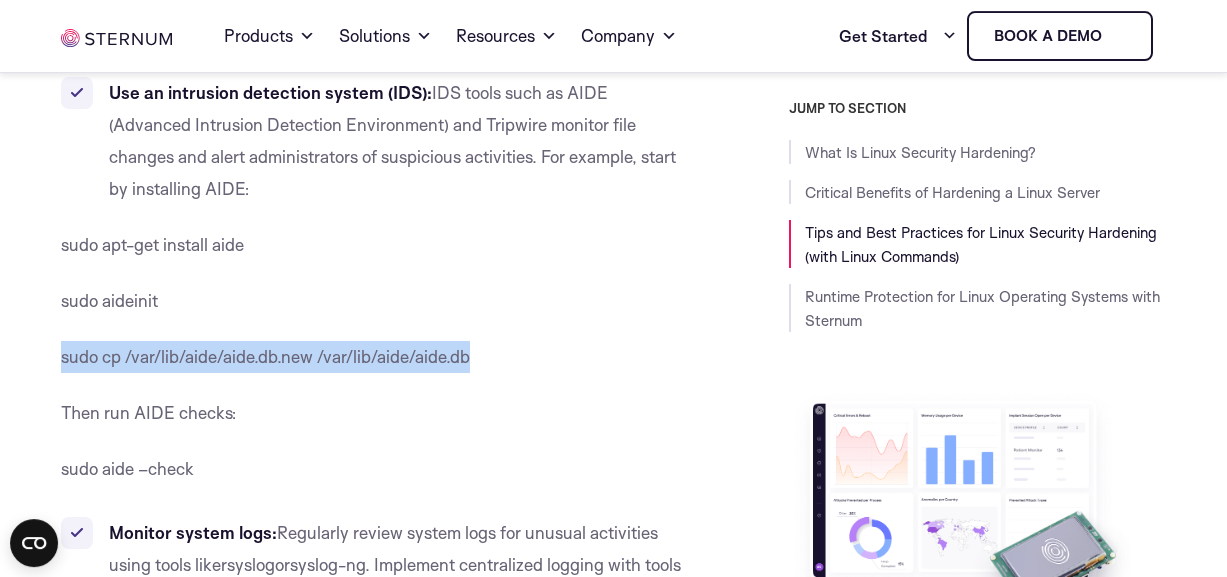 drag, startPoint x: 62, startPoint y: 330, endPoint x: 467, endPoint y: 319, distance: 405.14935 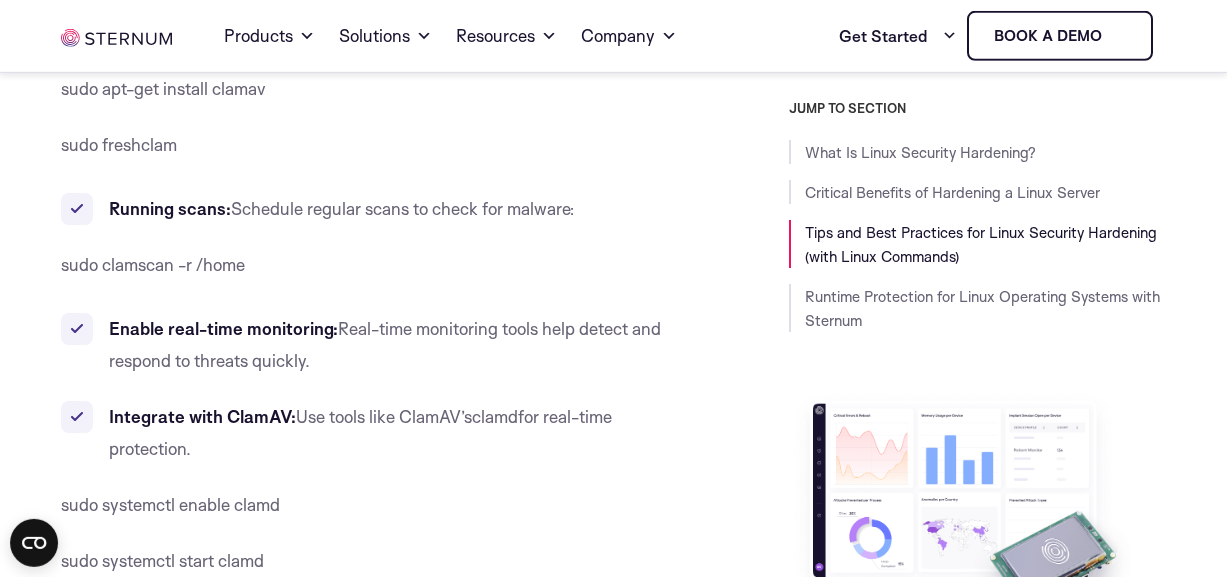 scroll, scrollTop: 22007, scrollLeft: 0, axis: vertical 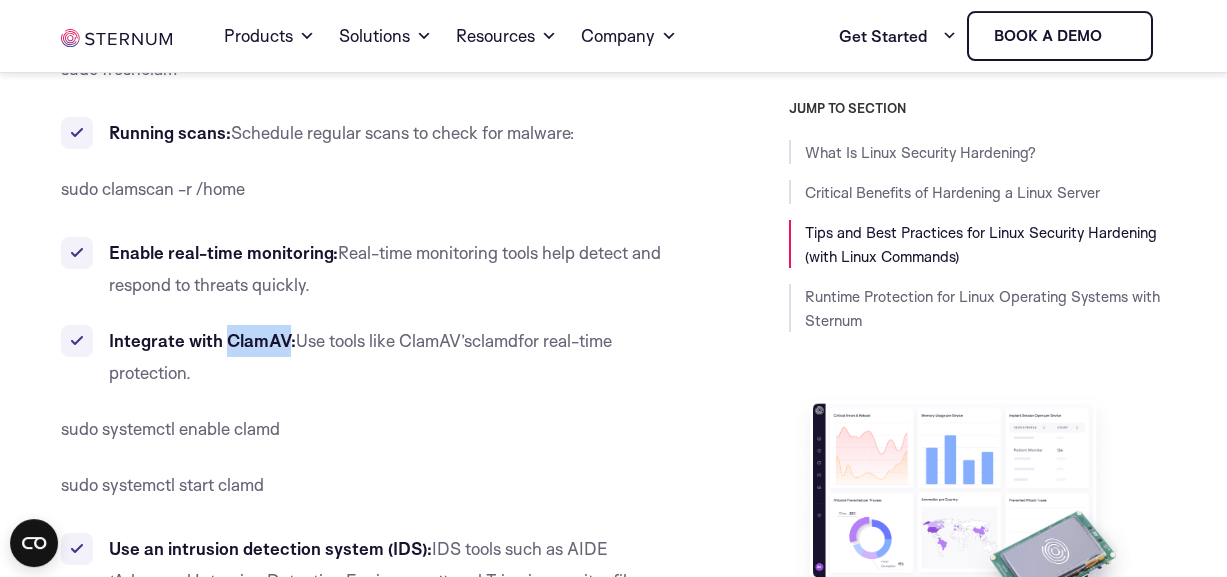 drag, startPoint x: 288, startPoint y: 344, endPoint x: 230, endPoint y: 340, distance: 58.137768 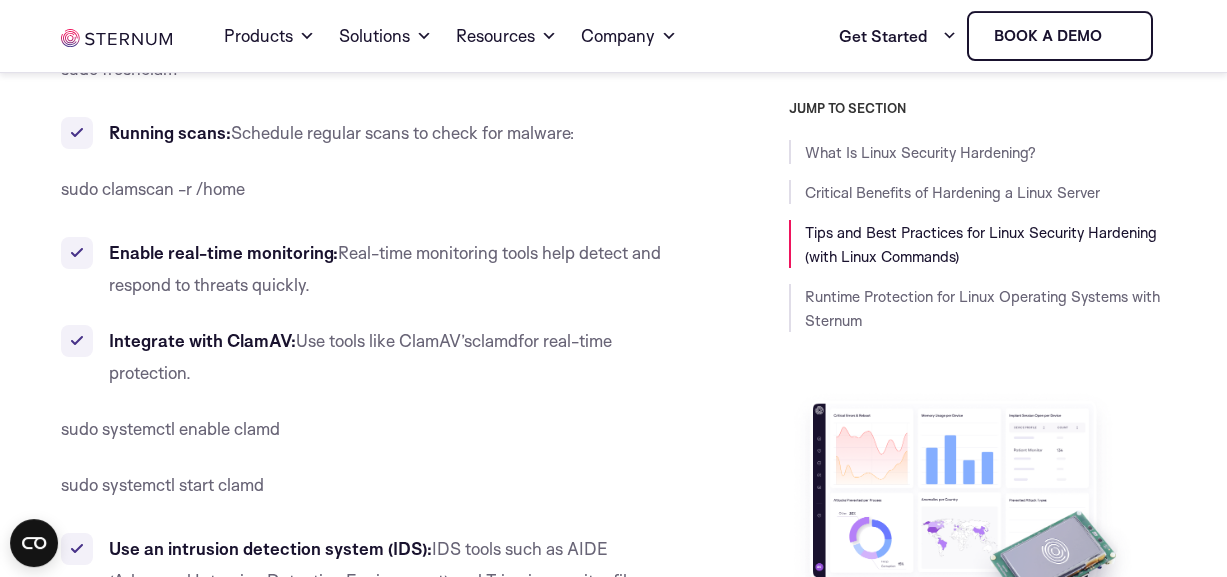click on "JUMP TO SECTION
What Is Linux Security Hardening? Critical Benefits of Hardening a Linux Server  Tips and Best Practices for Linux Security Hardening (with Linux Commands)  Runtime Protection for Linux Operating Systems with Sternum
Take Sternum for a Test Drive with a Free Evaluation Kit
Start Now" at bounding box center (944, 428) 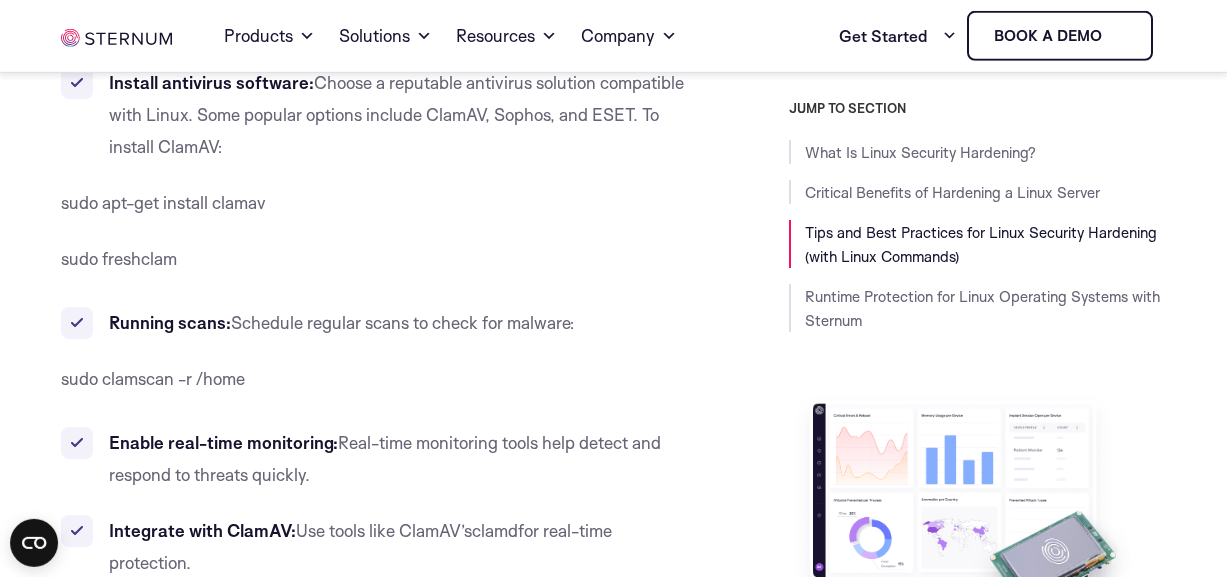 scroll, scrollTop: 21893, scrollLeft: 0, axis: vertical 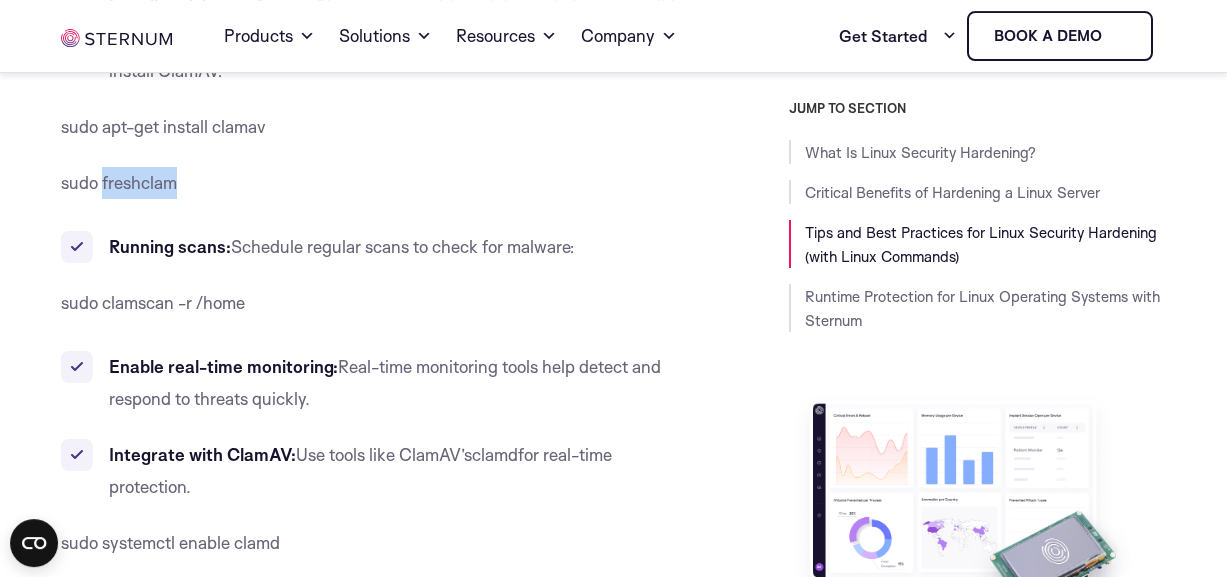 drag, startPoint x: 178, startPoint y: 185, endPoint x: 101, endPoint y: 180, distance: 77.16217 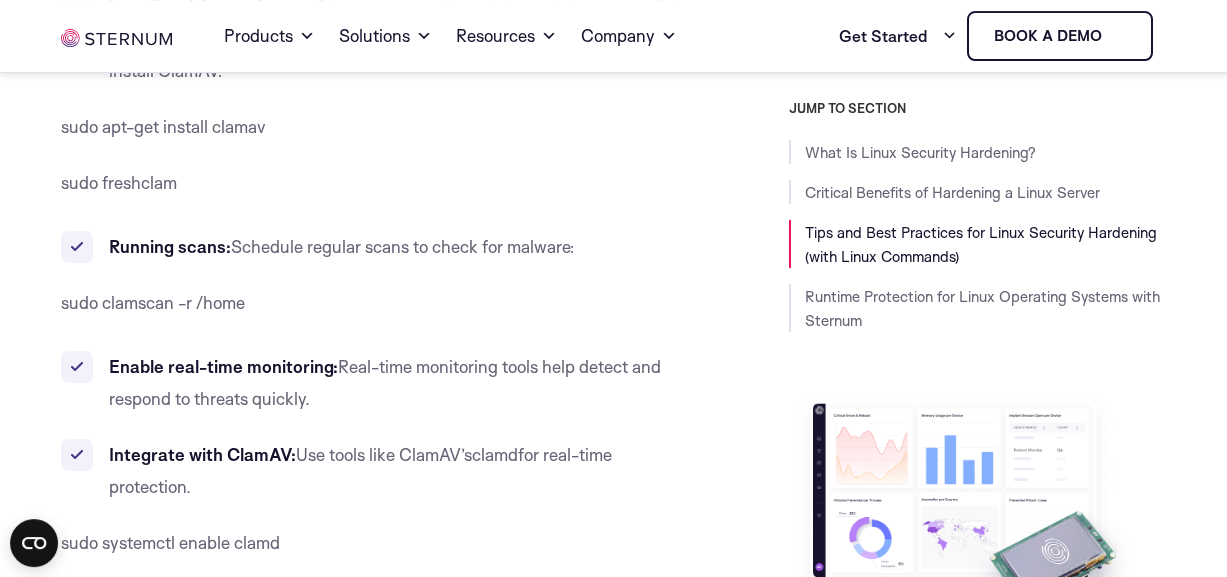 click on "JUMP TO SECTION
What Is Linux Security Hardening? Critical Benefits of Hardening a Linux Server  Tips and Best Practices for Linux Security Hardening (with Linux Commands)  Runtime Protection for Linux Operating Systems with Sternum
Take Sternum for a Test Drive with a Free Evaluation Kit
Start Now" at bounding box center (944, -9014) 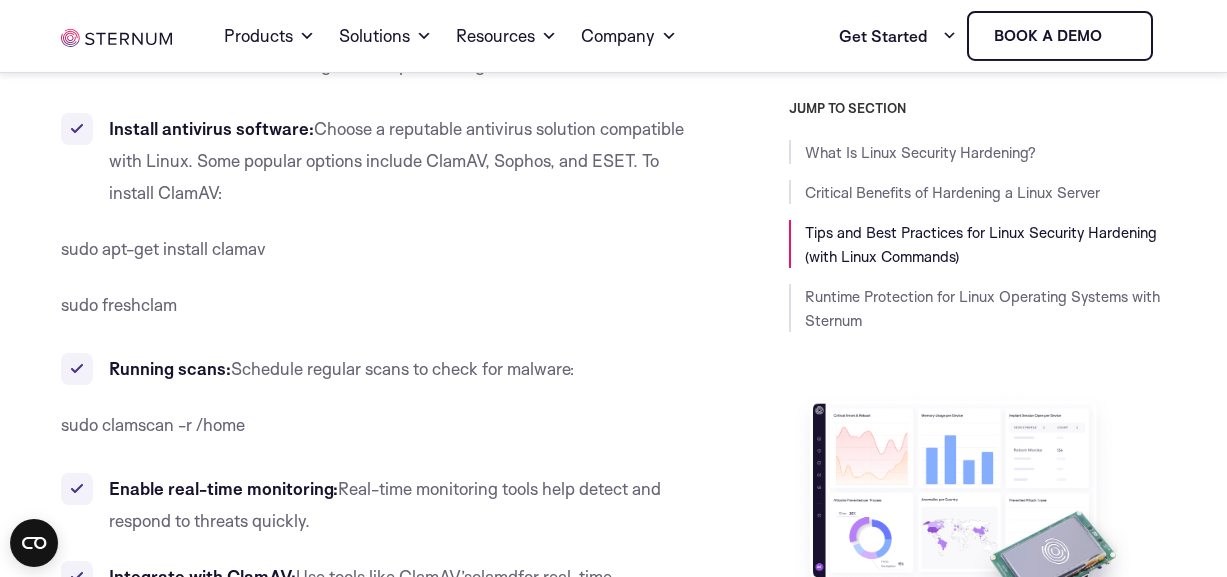 scroll, scrollTop: 21779, scrollLeft: 0, axis: vertical 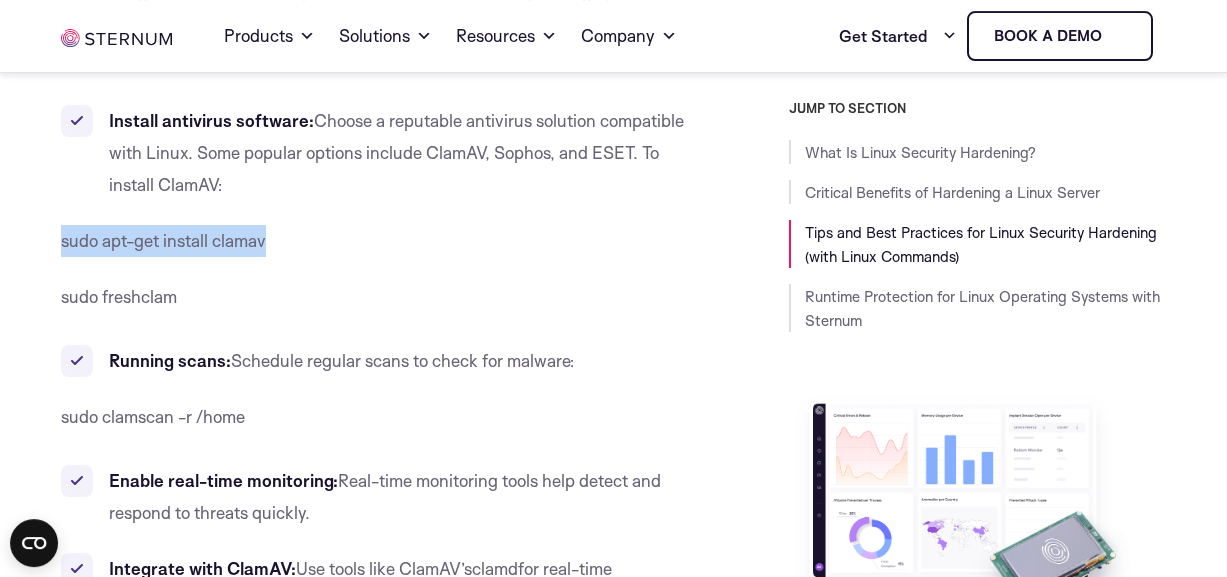 drag, startPoint x: 62, startPoint y: 241, endPoint x: 276, endPoint y: 238, distance: 214.02103 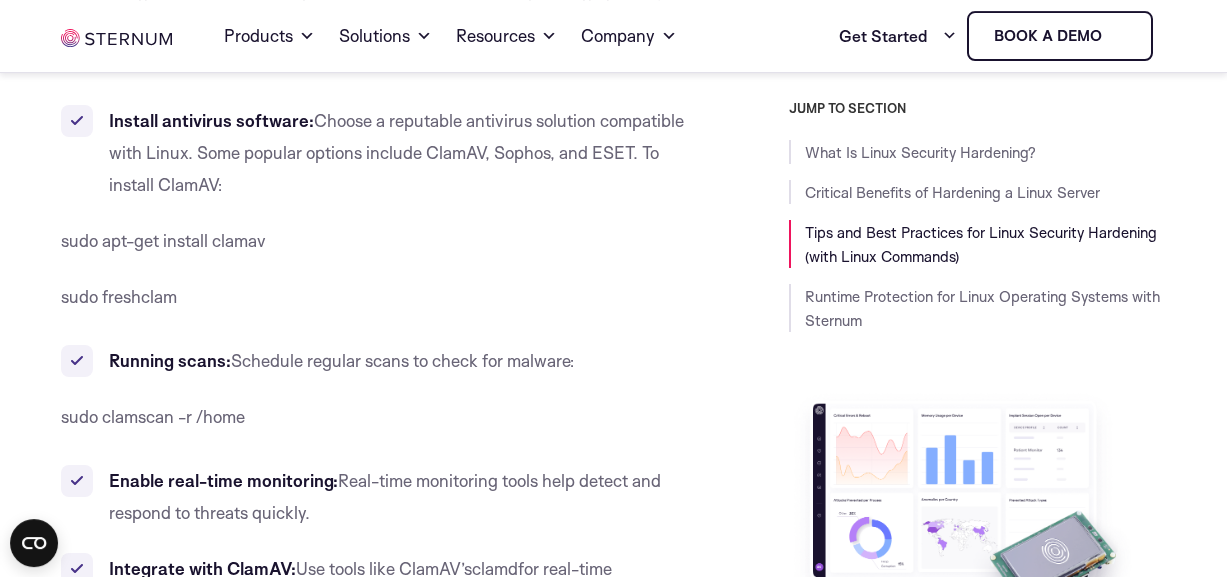 click on "What Is Linux Security Hardening?
Linux security  hardening involves implementing a series of measures and best practices to reduce vulnerabilities and strengthen the security posture of a Linux server. This process aims to minimize potential attack vectors and ensure the server’s integrity, confidentiality, and availability. Hardening a Linux server typically includes configuring system settings, applying security patches, and disabling unnecessary services and applications.
The basic steps involved in hardening a Linux server include updating the system and all installed software to the latest versions to address known vulnerabilities; configuring access controls, such as setting strong passwords and managing user privileges; and improving network security by configuring firewalls (e.g.,  iptables  or  nftables ), disabling unused network ports, and encrypting data communications.
Critical Benefits of Hardening a Linux Server
Enhanced security:" at bounding box center [377, -8900] 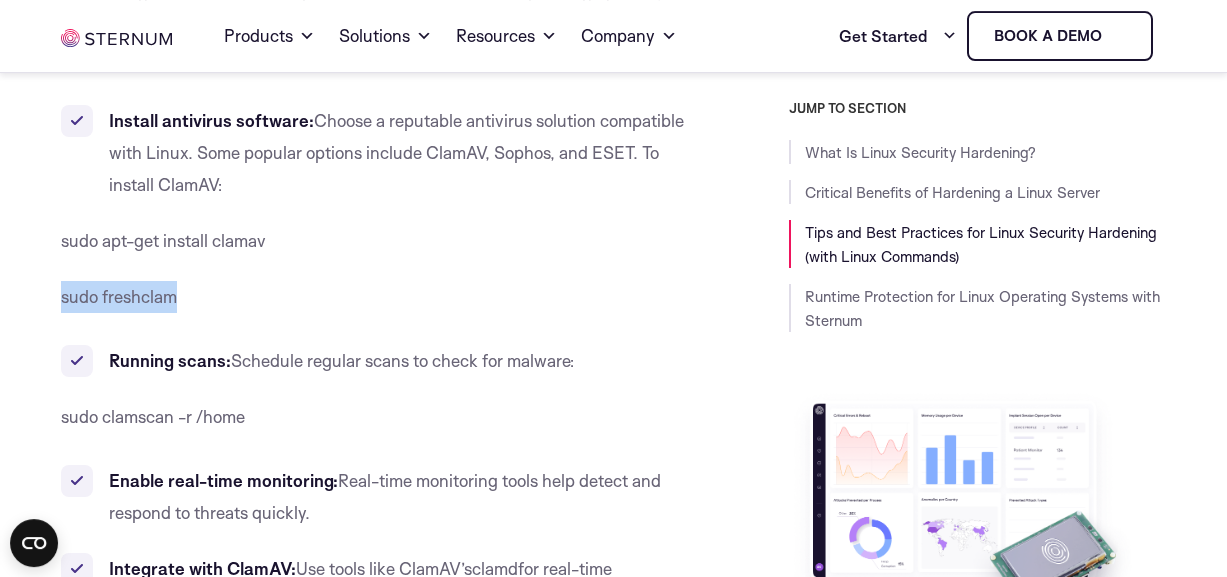 drag, startPoint x: 193, startPoint y: 302, endPoint x: 59, endPoint y: 289, distance: 134.62912 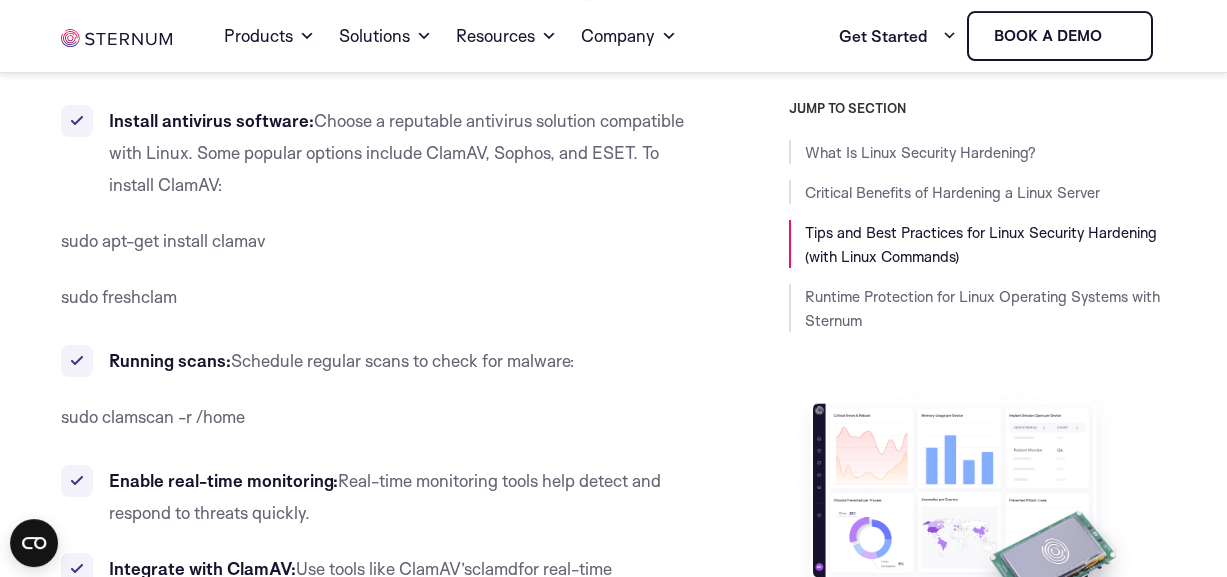 click on "sudo clamscan -r /home" at bounding box center (377, 417) 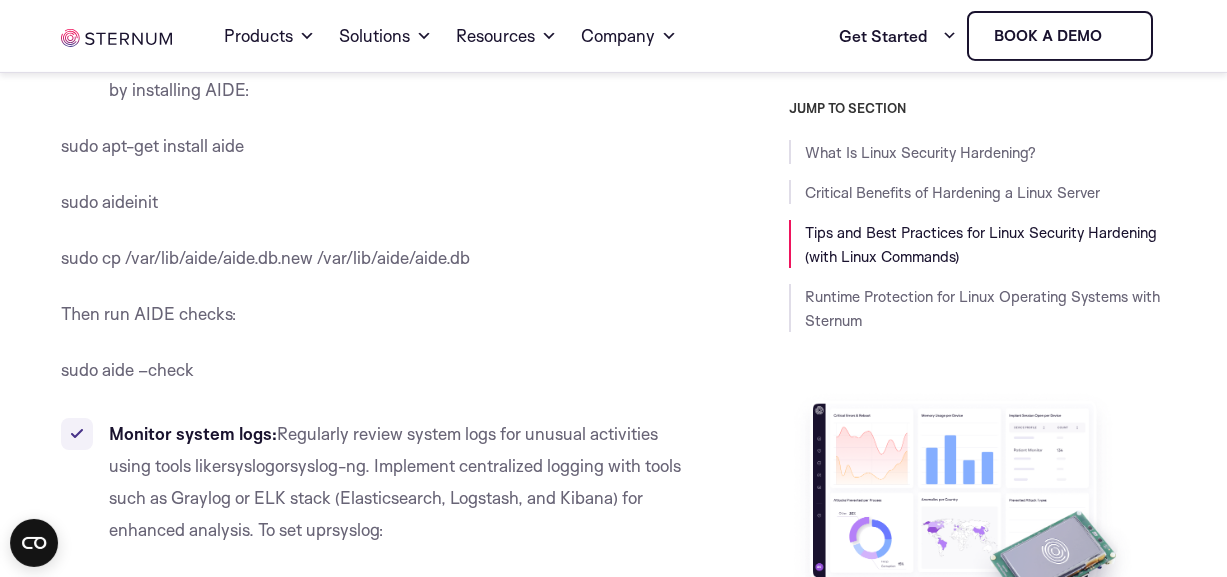 scroll, scrollTop: 22577, scrollLeft: 0, axis: vertical 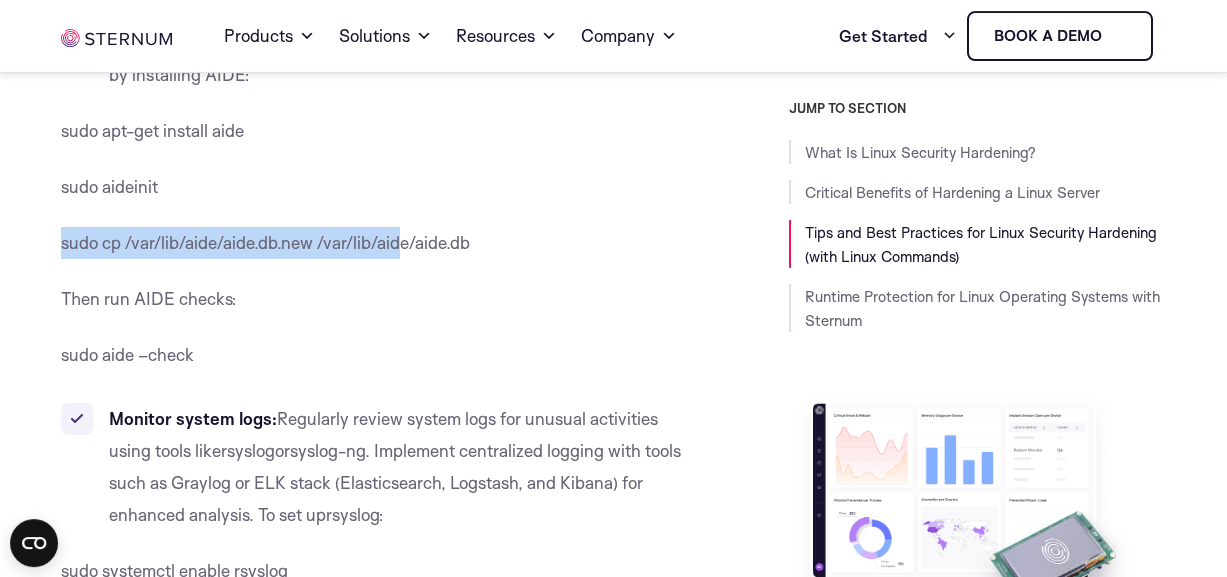 drag, startPoint x: 62, startPoint y: 216, endPoint x: 399, endPoint y: 212, distance: 337.02374 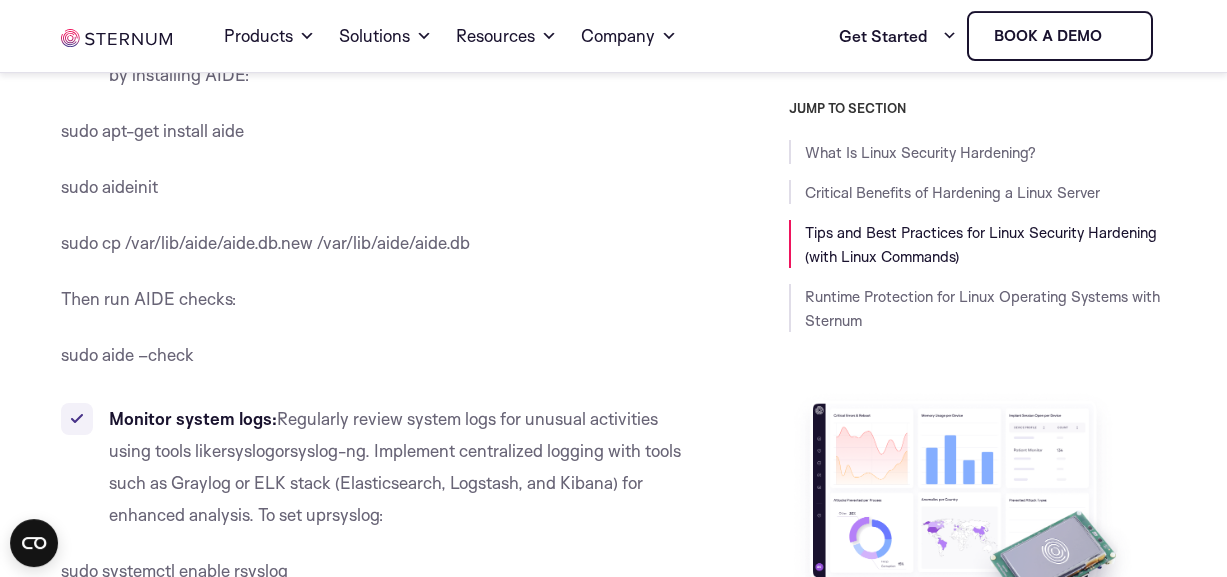 click on "What Is Linux Security Hardening?
Linux security  hardening involves implementing a series of measures and best practices to reduce vulnerabilities and strengthen the security posture of a Linux server. This process aims to minimize potential attack vectors and ensure the server’s integrity, confidentiality, and availability. Hardening a Linux server typically includes configuring system settings, applying security patches, and disabling unnecessary services and applications.
The basic steps involved in hardening a Linux server include updating the system and all installed software to the latest versions to address known vulnerabilities; configuring access controls, such as setting strong passwords and managing user privileges; and improving network security by configuring firewalls (e.g.,  iptables  or  nftables ), disabling unused network ports, and encrypting data communications.
Critical Benefits of Hardening a Linux Server
Enhanced security:" at bounding box center (377, -9698) 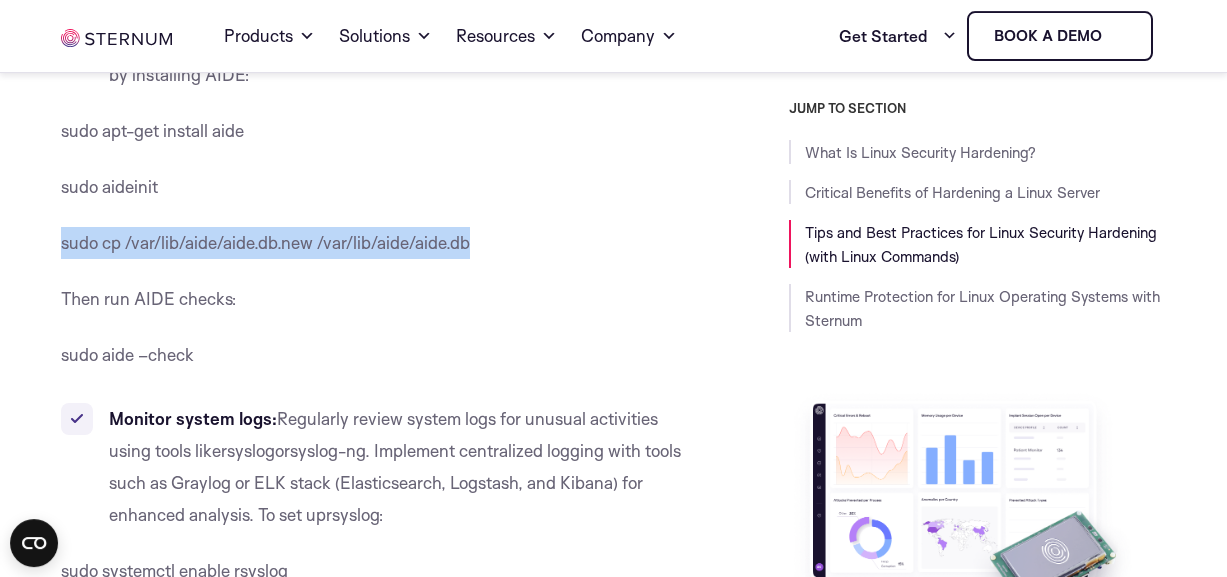 drag, startPoint x: 65, startPoint y: 215, endPoint x: 491, endPoint y: 220, distance: 426.02933 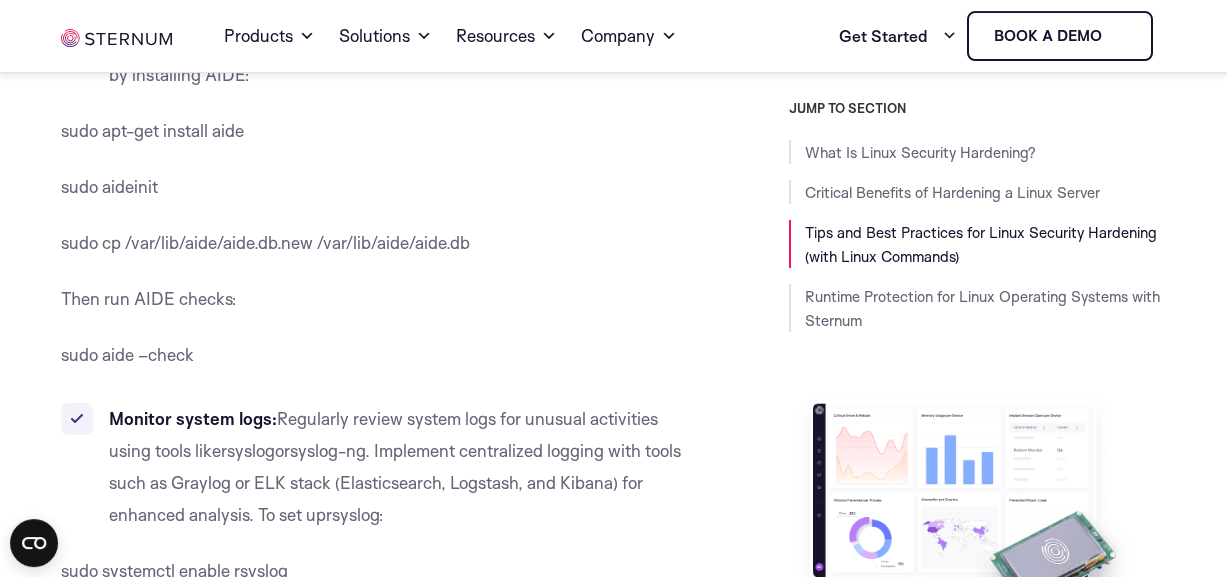 click on "Monitor system logs:  Regularly review system logs for unusual activities using tools like  rsyslog  or  syslog-ng . Implement centralized logging with tools such as Graylog or ELK stack (Elasticsearch, Logstash, and Kibana) for enhanced analysis. To set up  rsyslog :" at bounding box center [377, 467] 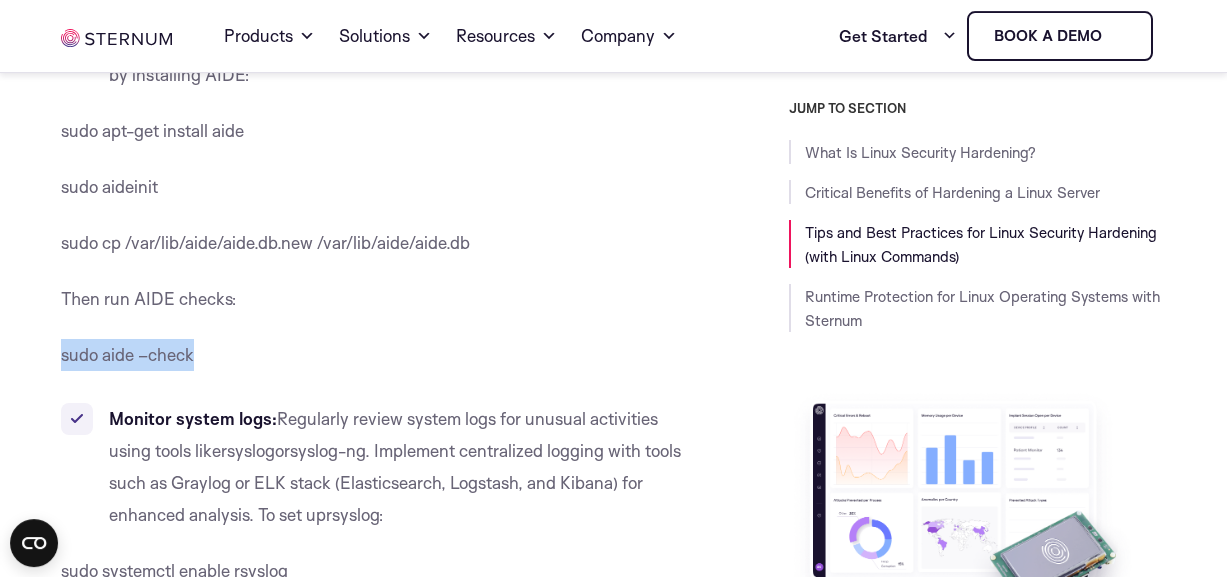 drag, startPoint x: 63, startPoint y: 324, endPoint x: 207, endPoint y: 336, distance: 144.49913 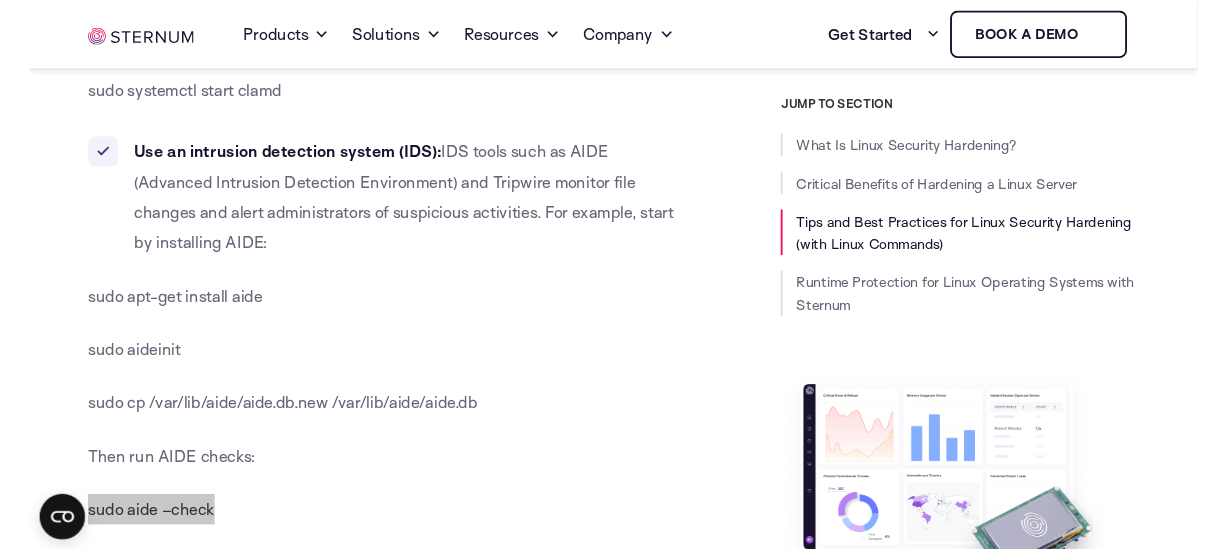 scroll, scrollTop: 22349, scrollLeft: 0, axis: vertical 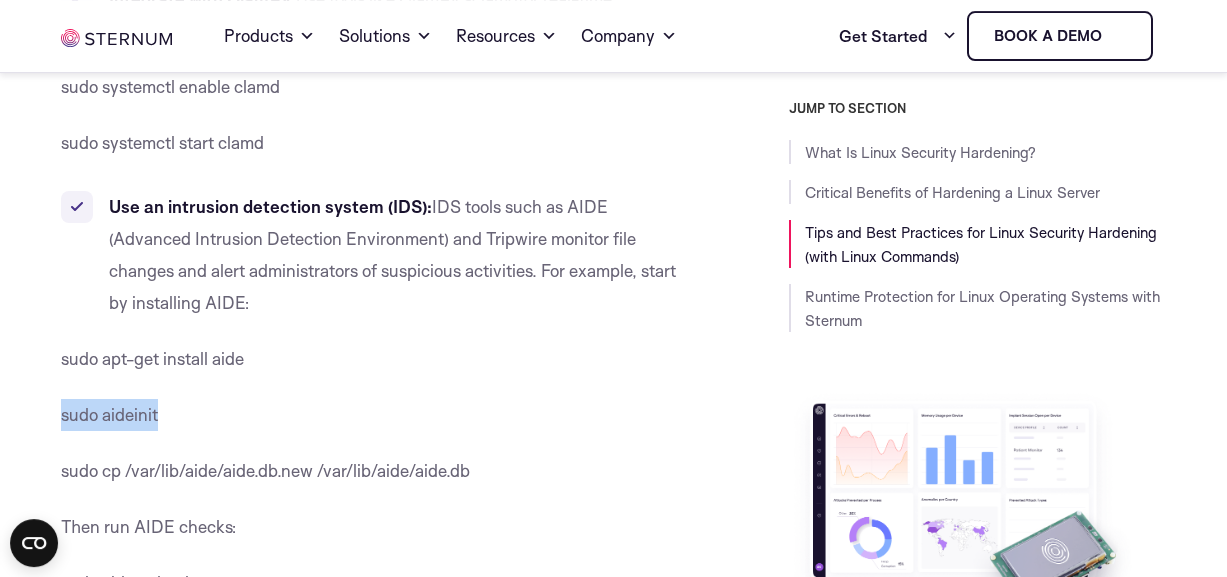 drag, startPoint x: 169, startPoint y: 383, endPoint x: 56, endPoint y: 378, distance: 113.110565 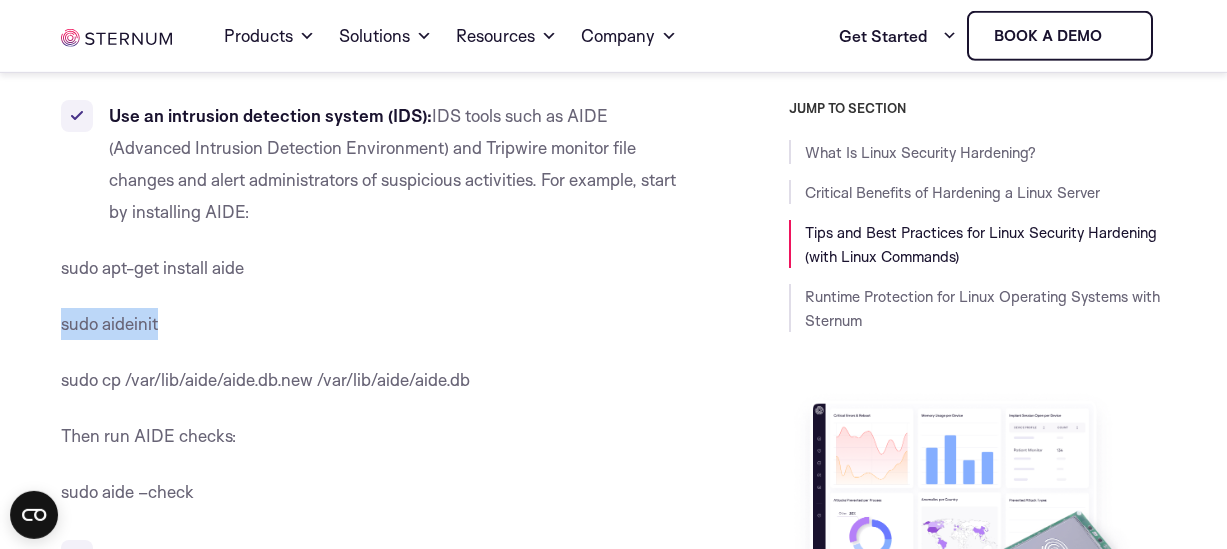 scroll, scrollTop: 22463, scrollLeft: 0, axis: vertical 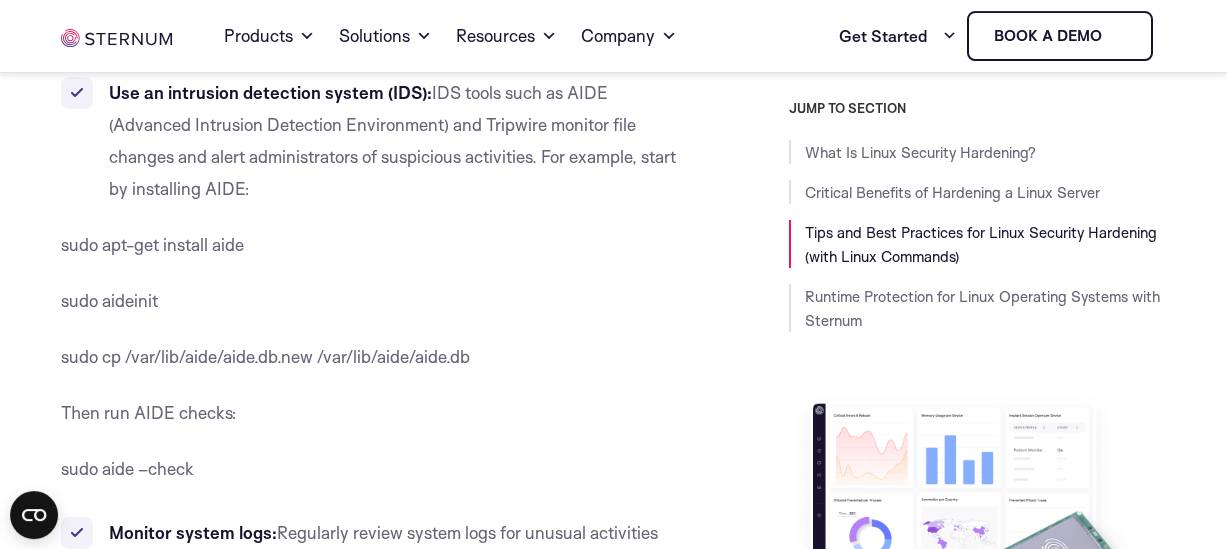 click on "What Is Linux Security Hardening?
Linux security  hardening involves implementing a series of measures and best practices to reduce vulnerabilities and strengthen the security posture of a Linux server. This process aims to minimize potential attack vectors and ensure the server’s integrity, confidentiality, and availability. Hardening a Linux server typically includes configuring system settings, applying security patches, and disabling unnecessary services and applications.
The basic steps involved in hardening a Linux server include updating the system and all installed software to the latest versions to address known vulnerabilities; configuring access controls, such as setting strong passwords and managing user privileges; and improving network security by configuring firewalls (e.g.,  iptables  or  nftables ), disabling unused network ports, and encrypting data communications.
Critical Benefits of Hardening a Linux Server
Enhanced security:" at bounding box center (377, -9584) 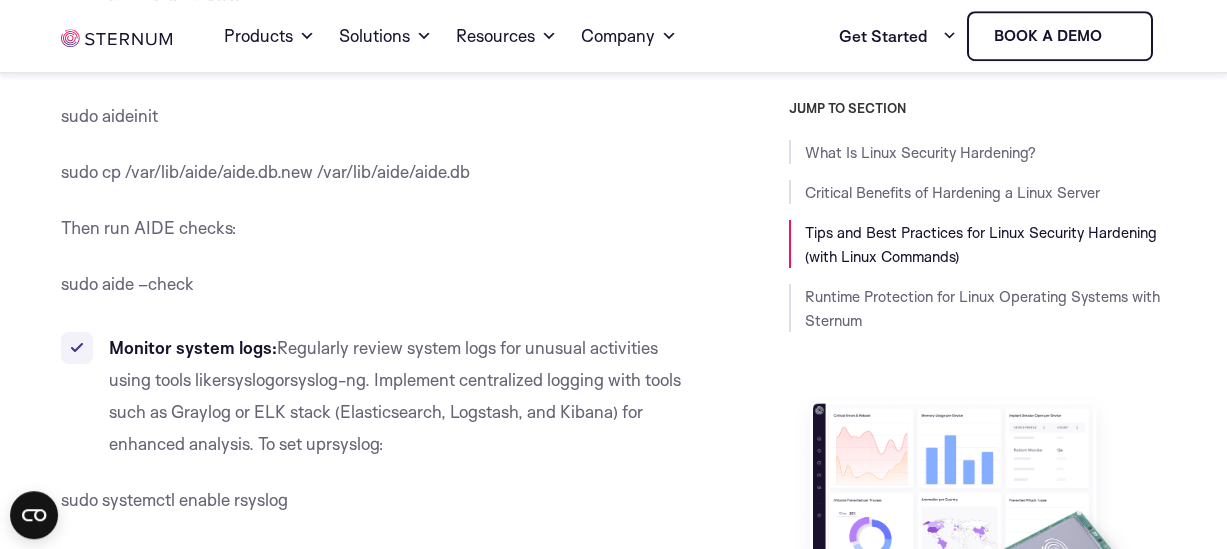 scroll, scrollTop: 22691, scrollLeft: 0, axis: vertical 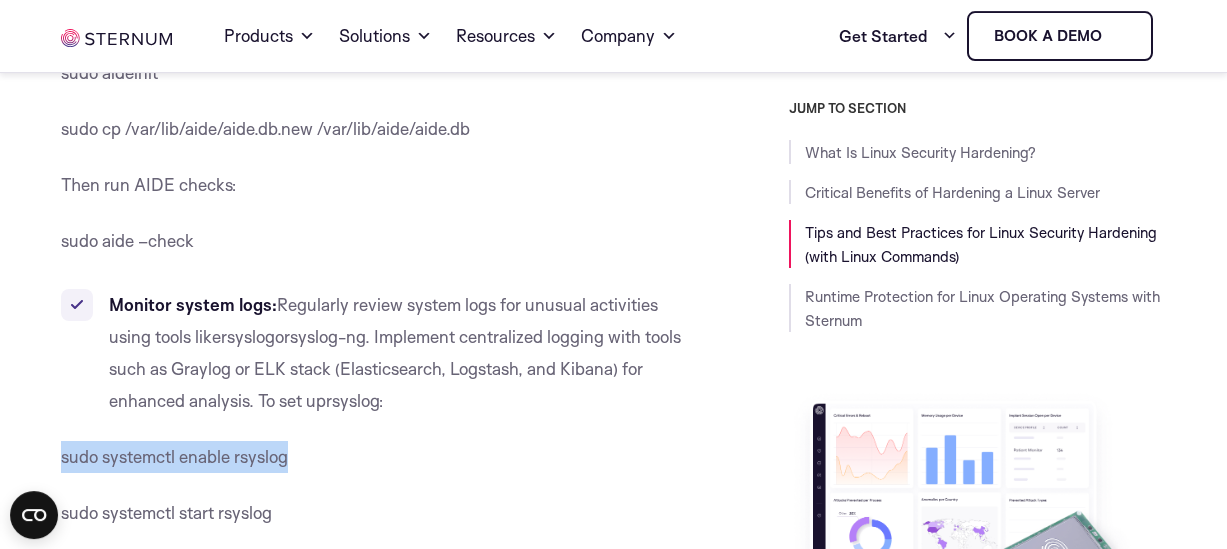 drag, startPoint x: 64, startPoint y: 424, endPoint x: 294, endPoint y: 427, distance: 230.01956 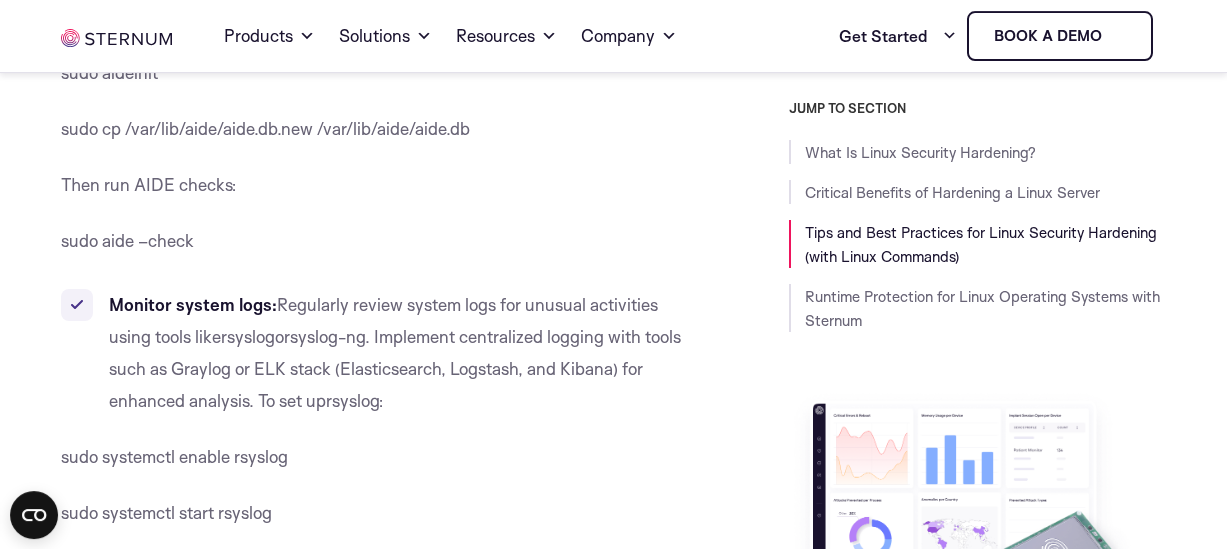 click on "What Is Linux Security Hardening?
Linux security  hardening involves implementing a series of measures and best practices to reduce vulnerabilities and strengthen the security posture of a Linux server. This process aims to minimize potential attack vectors and ensure the server’s integrity, confidentiality, and availability. Hardening a Linux server typically includes configuring system settings, applying security patches, and disabling unnecessary services and applications.
The basic steps involved in hardening a Linux server include updating the system and all installed software to the latest versions to address known vulnerabilities; configuring access controls, such as setting strong passwords and managing user privileges; and improving network security by configuring firewalls (e.g.,  iptables  or  nftables ), disabling unused network ports, and encrypting data communications.
Critical Benefits of Hardening a Linux Server
Enhanced security:" at bounding box center [377, -9812] 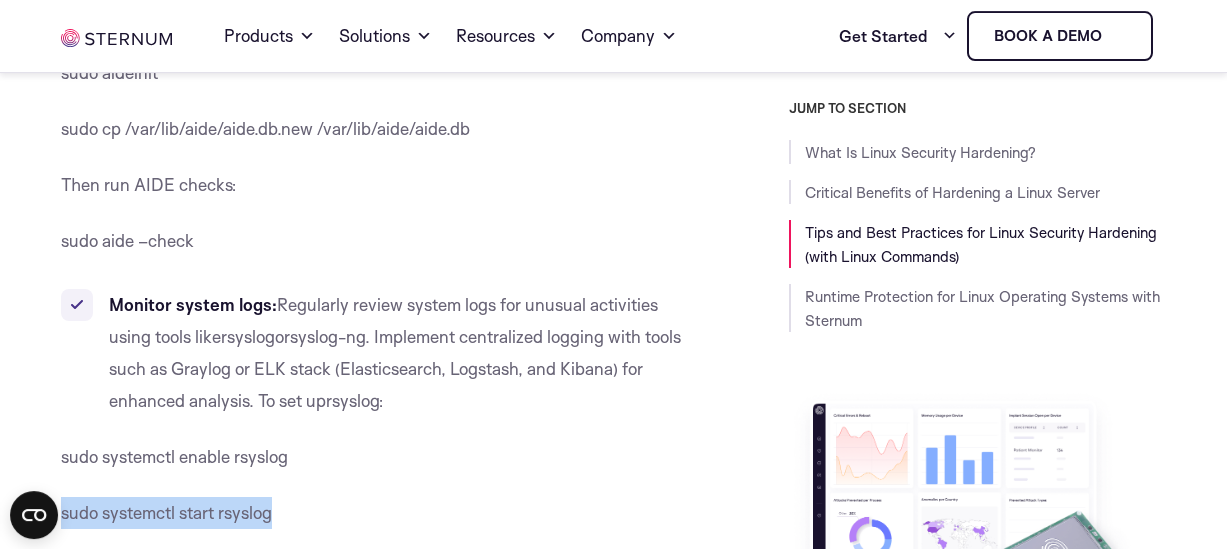 drag, startPoint x: 64, startPoint y: 479, endPoint x: 271, endPoint y: 471, distance: 207.15453 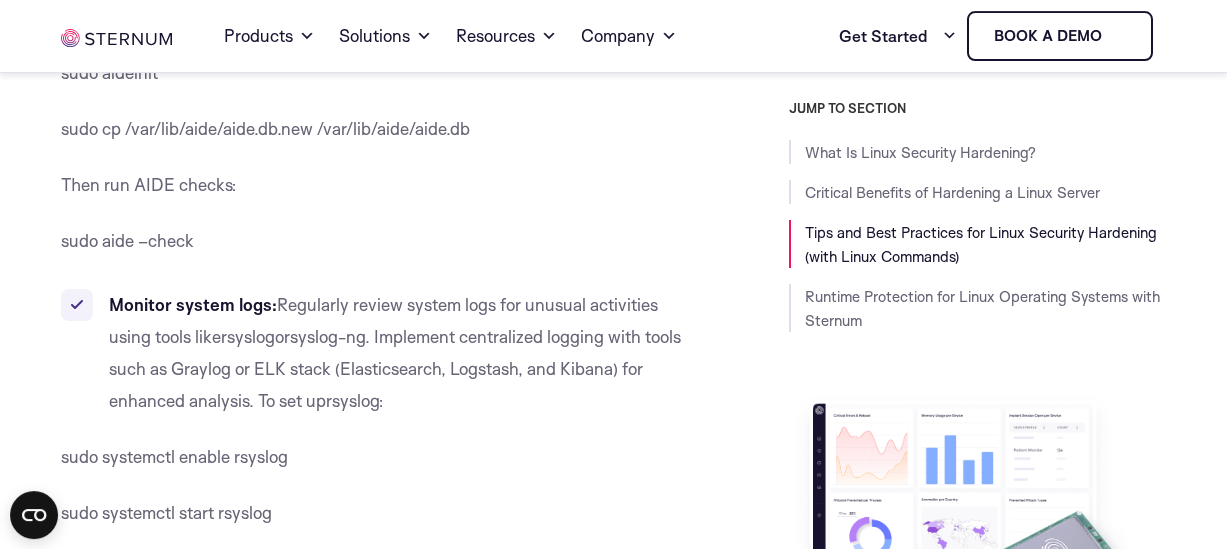 click on "sudo systemctl enable rsyslog" at bounding box center (377, 457) 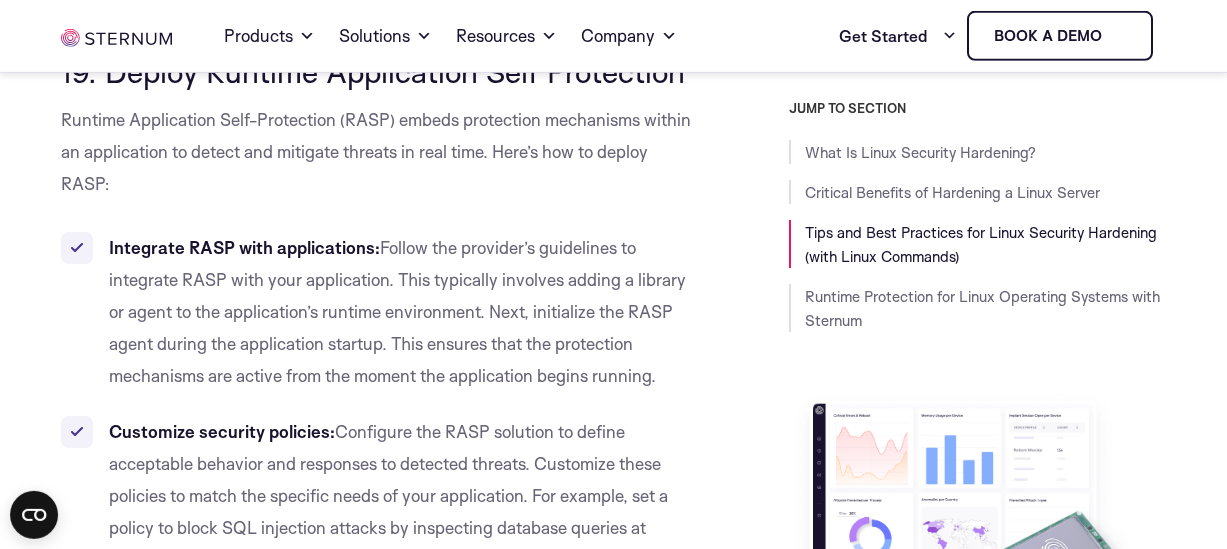 scroll, scrollTop: 23489, scrollLeft: 0, axis: vertical 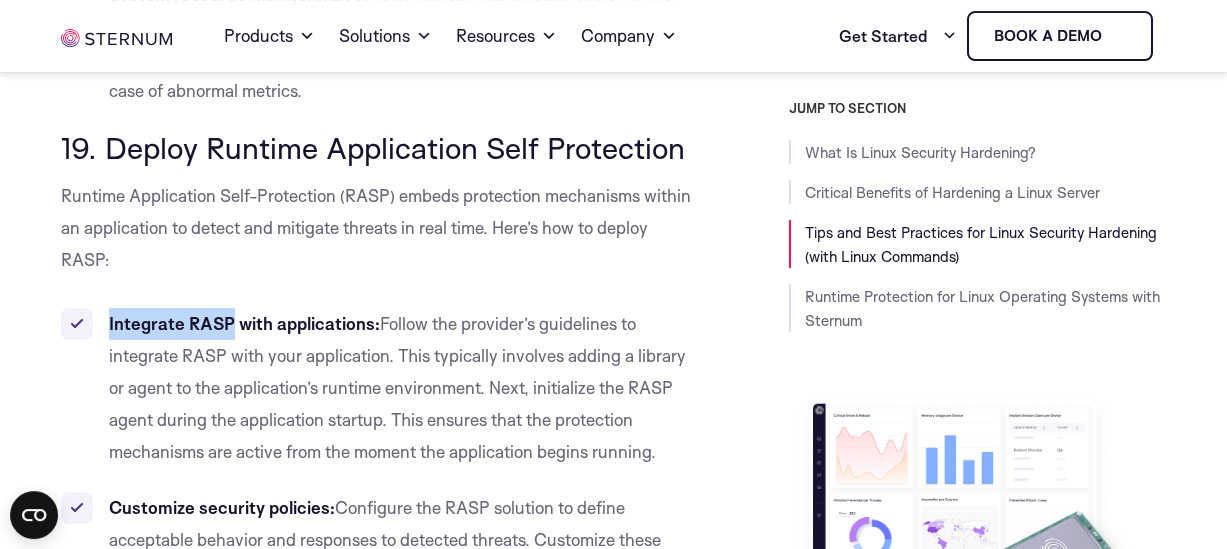 drag, startPoint x: 109, startPoint y: 295, endPoint x: 230, endPoint y: 291, distance: 121.0661 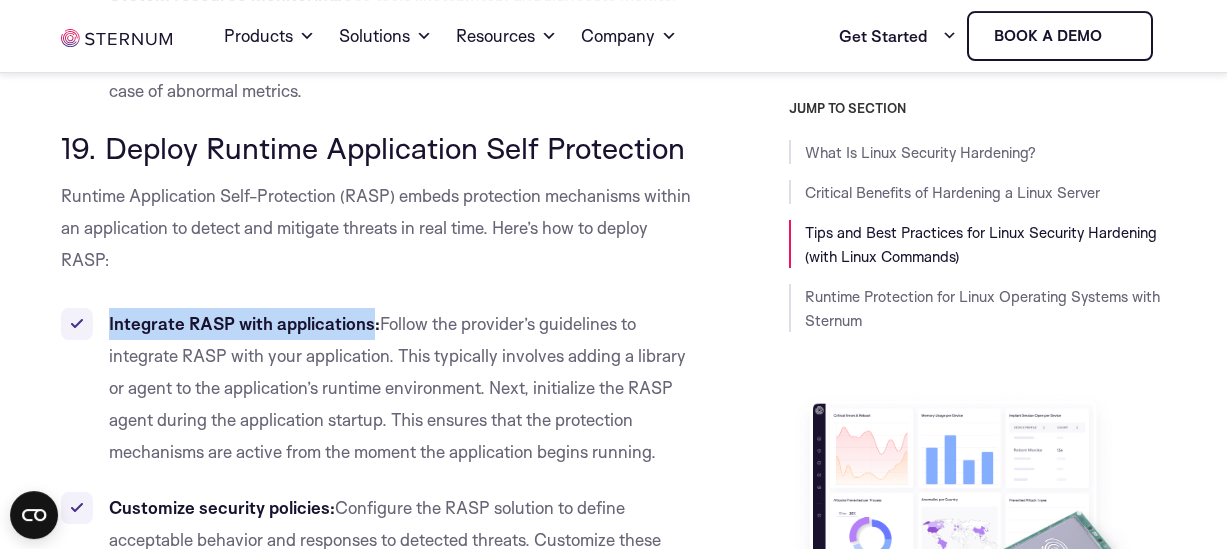 drag, startPoint x: 107, startPoint y: 291, endPoint x: 373, endPoint y: 296, distance: 266.047 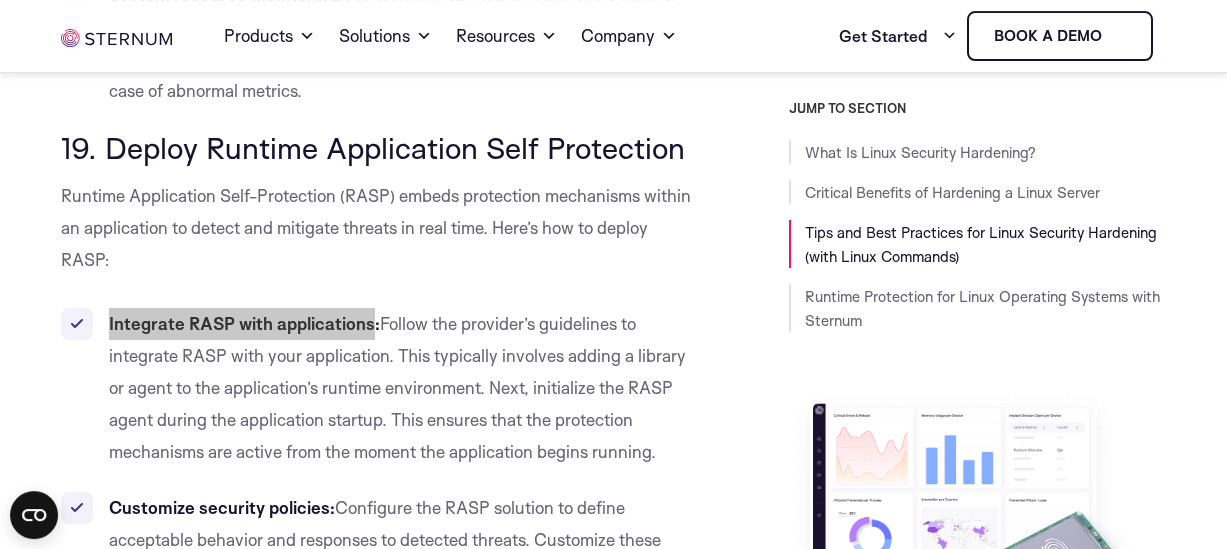 scroll, scrollTop: 23489, scrollLeft: 0, axis: vertical 